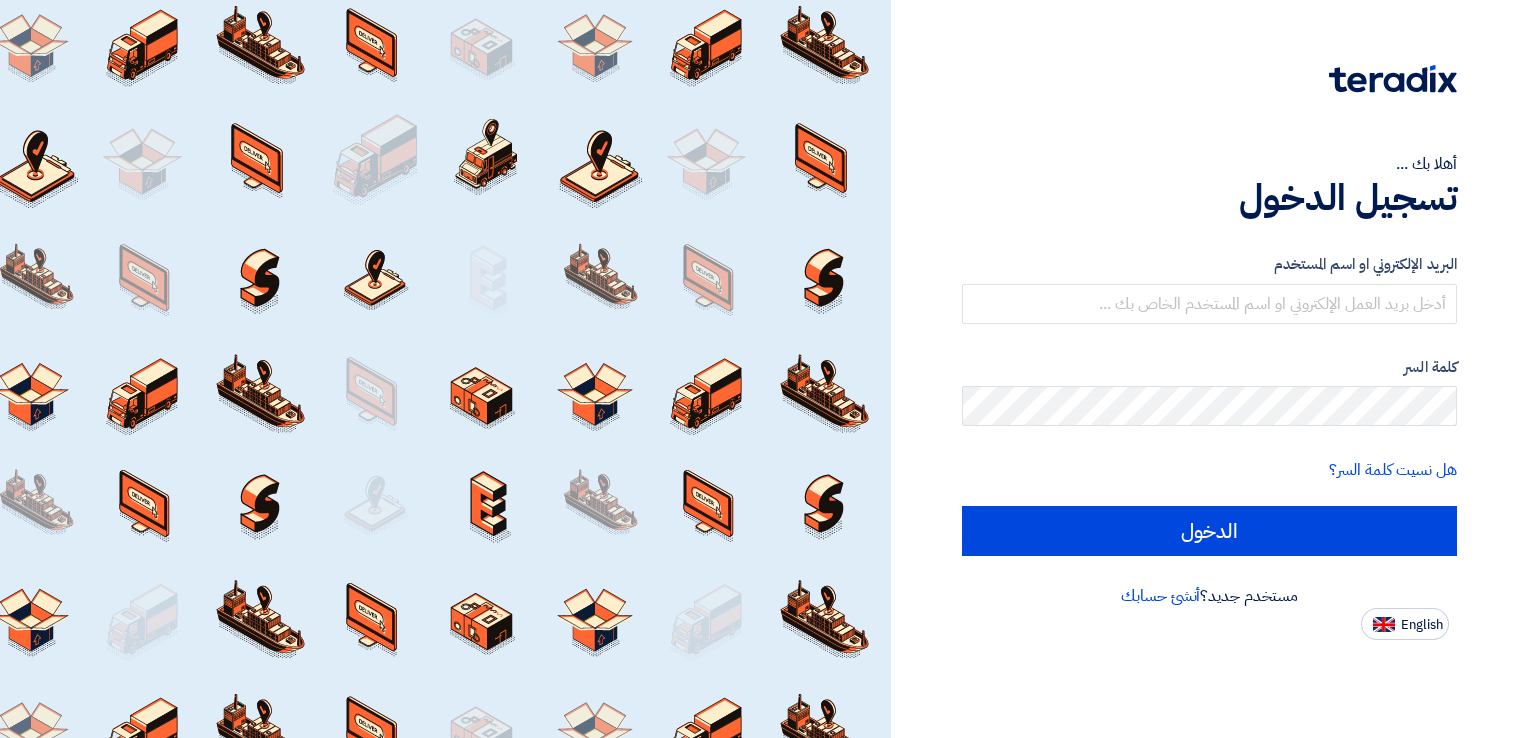 scroll, scrollTop: 0, scrollLeft: 0, axis: both 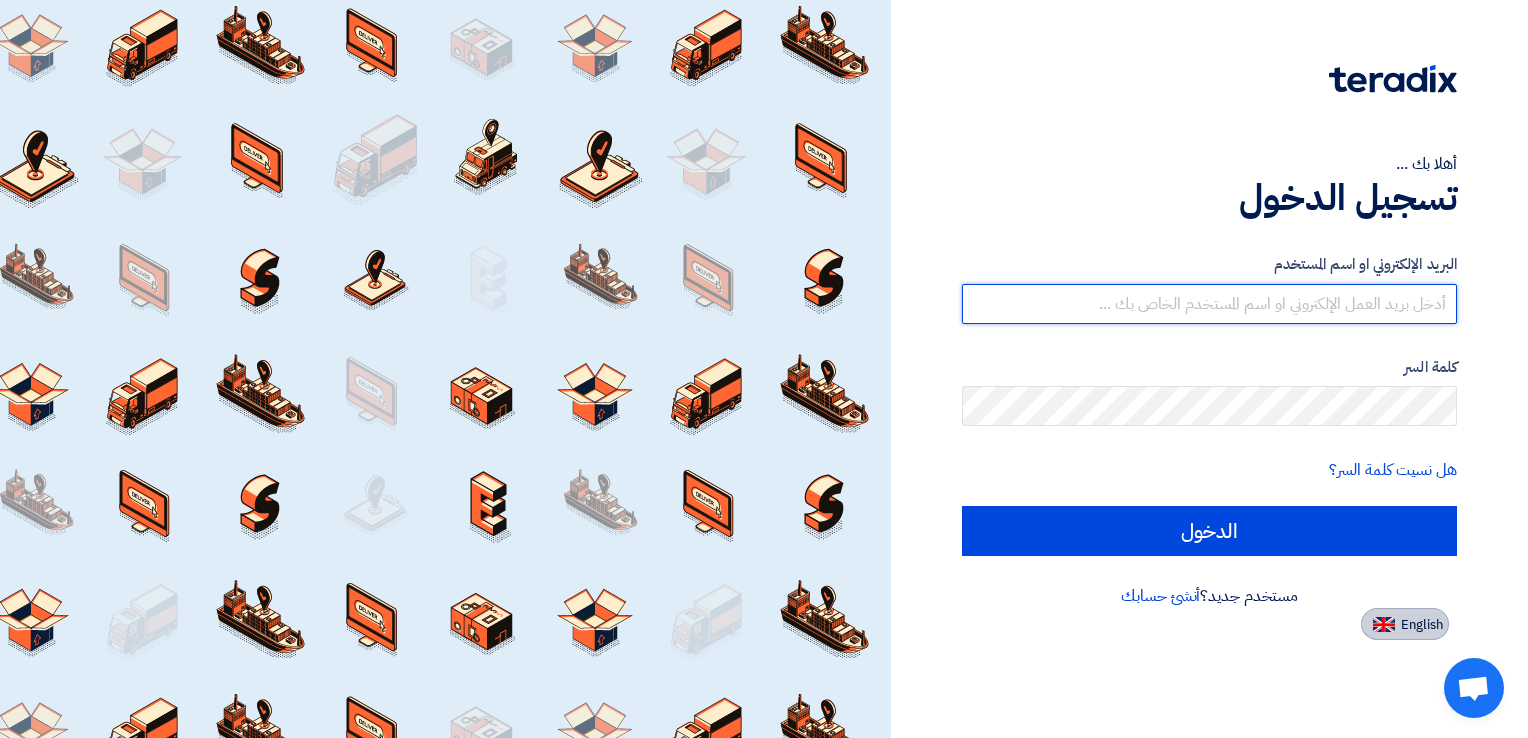type on "[PERSON_NAME][EMAIL_ADDRESS][DOMAIN_NAME]" 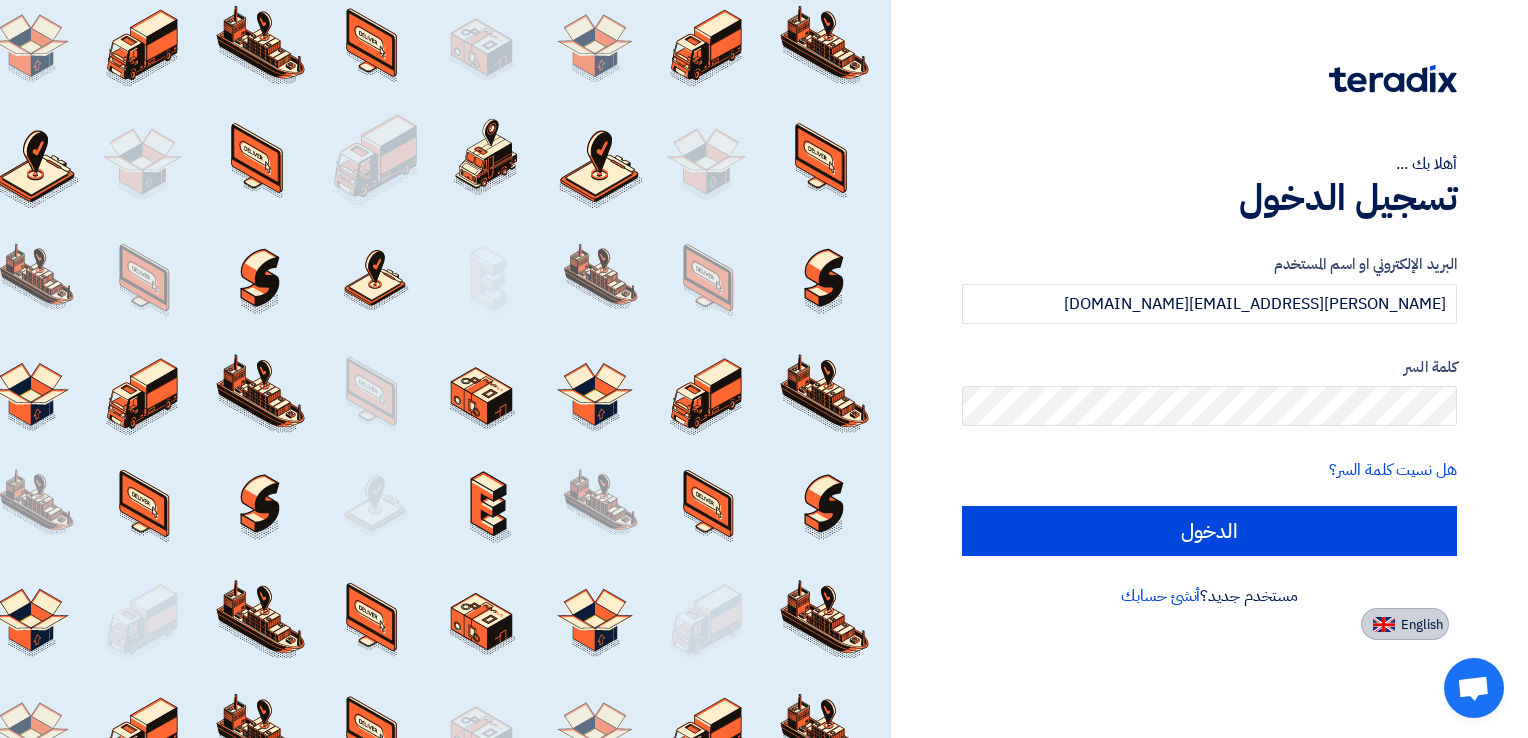 click on "English" 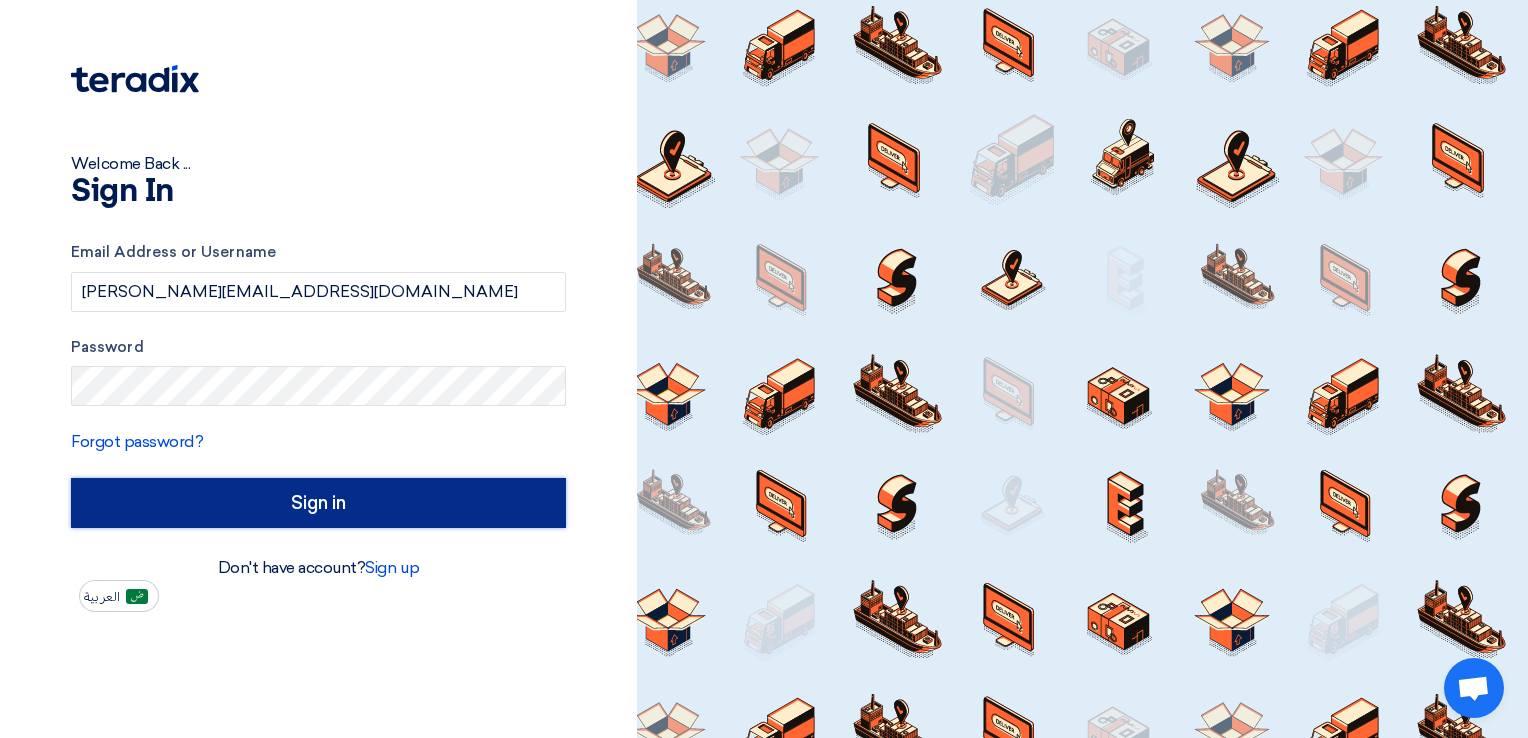 click on "Sign in" 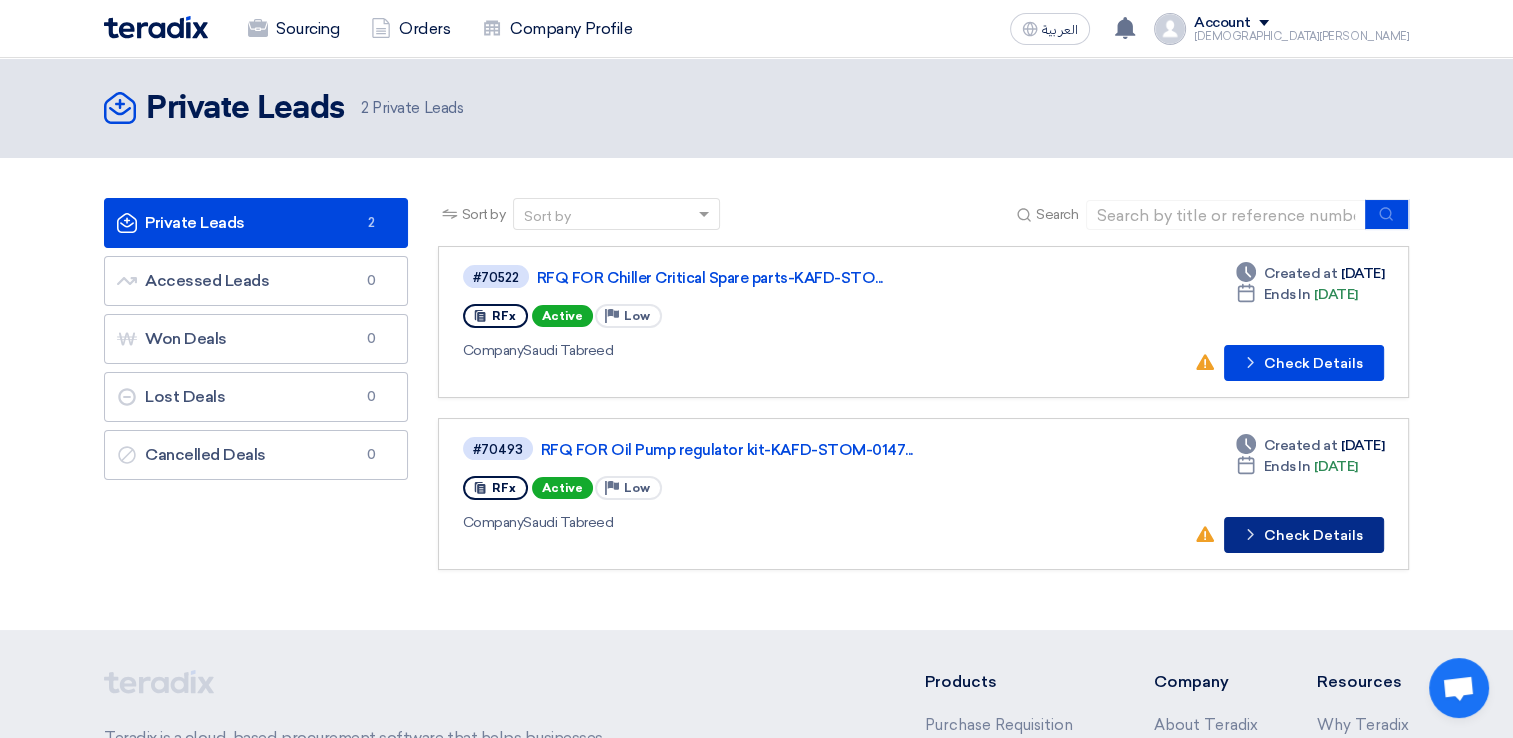 click on "Check details
Check Details" 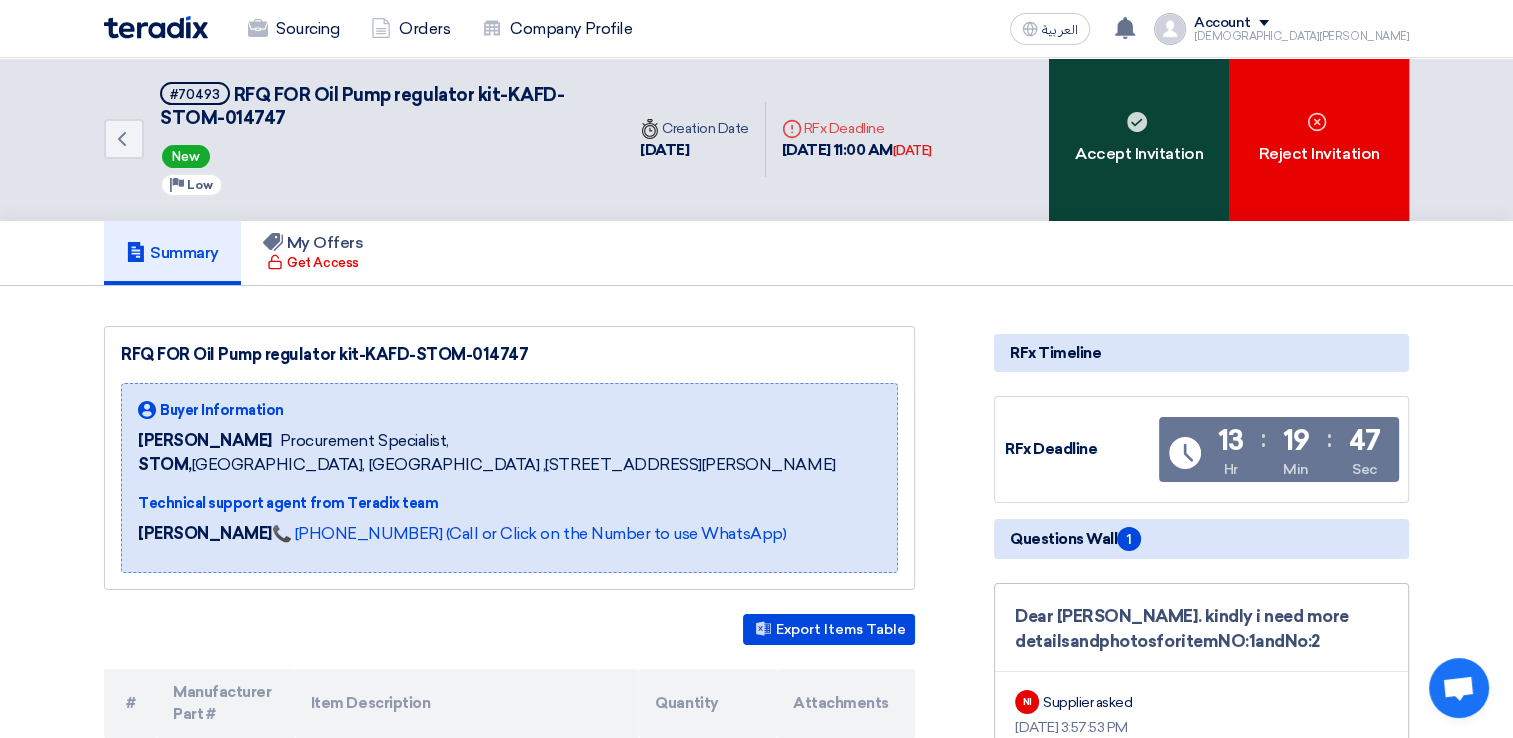 click on "Accept Invitation" 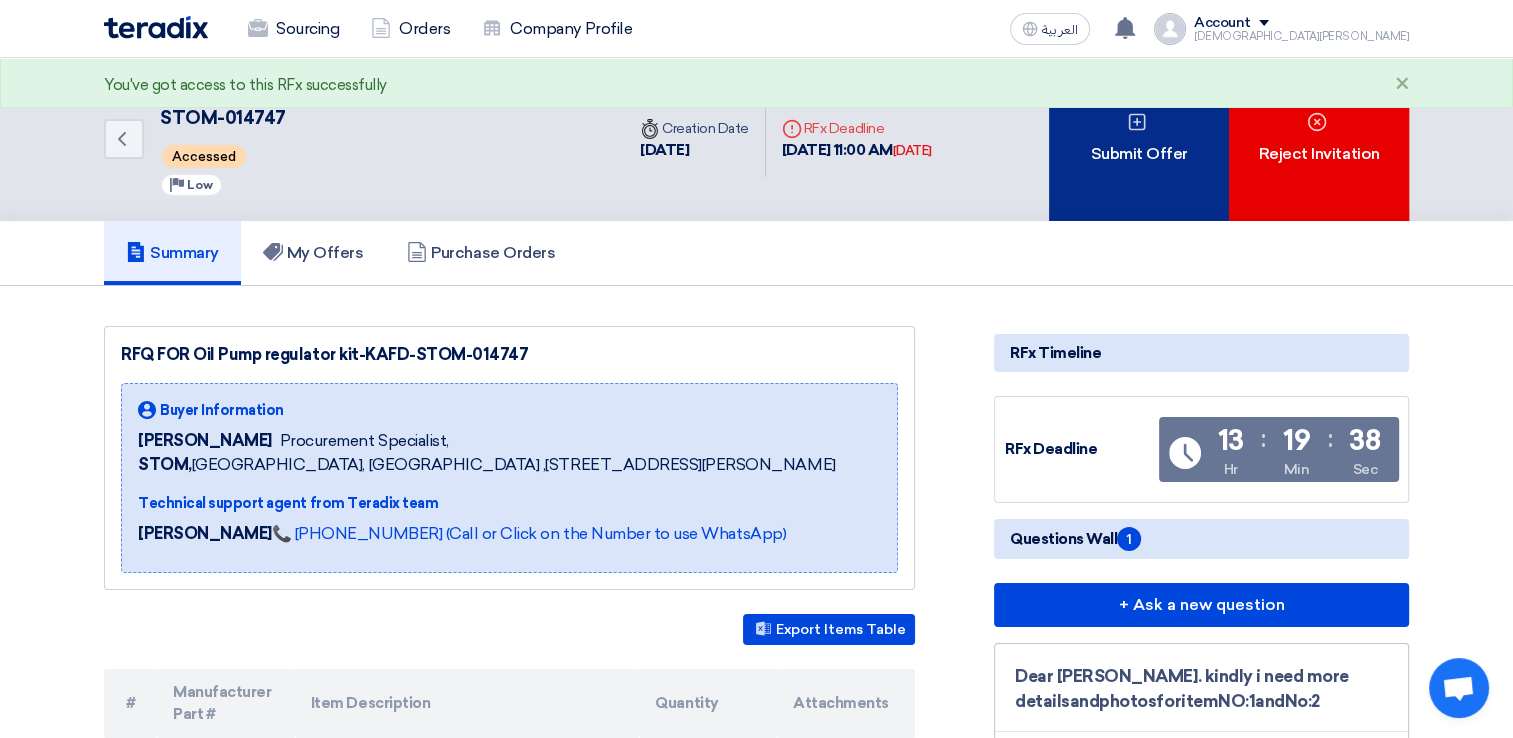 click on "Submit Offer" 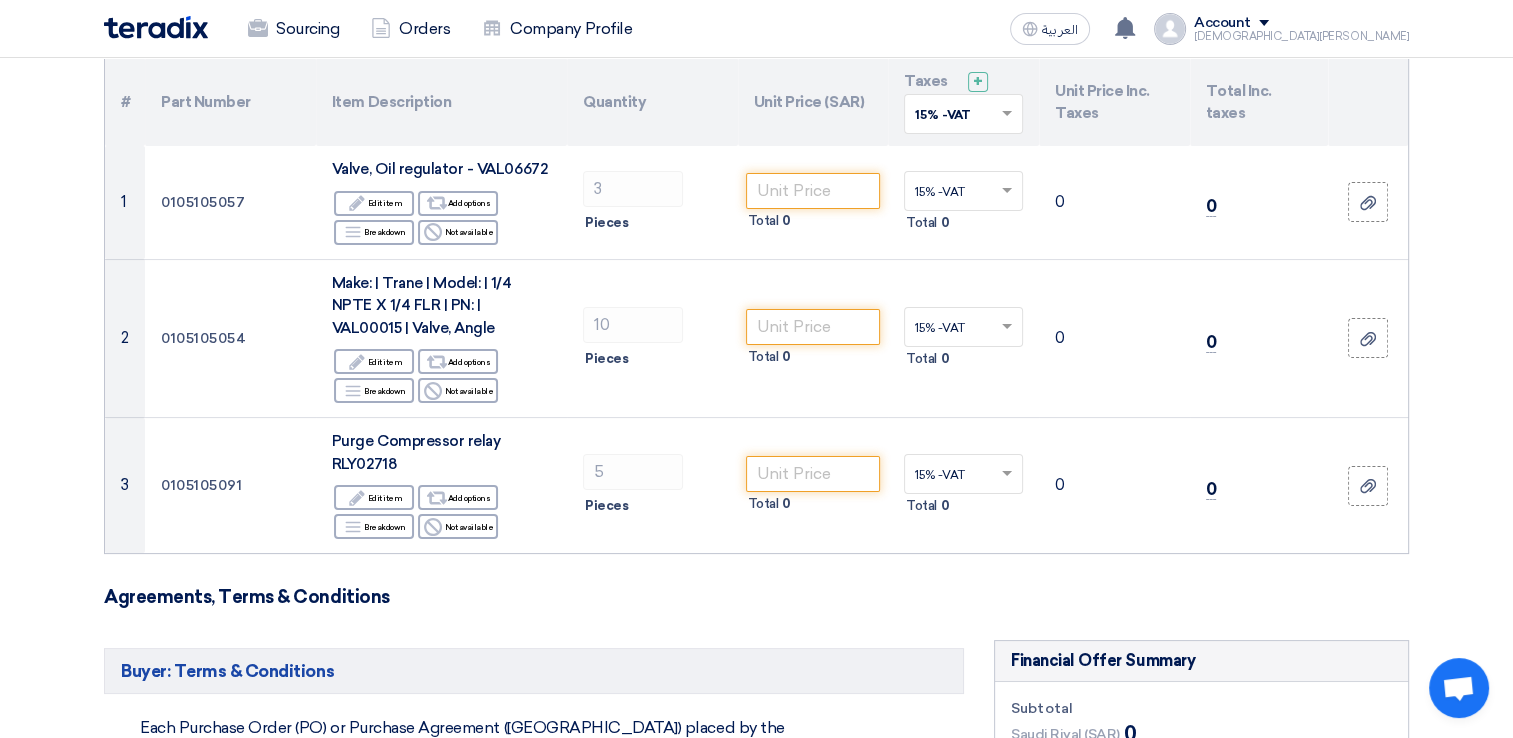 scroll, scrollTop: 183, scrollLeft: 0, axis: vertical 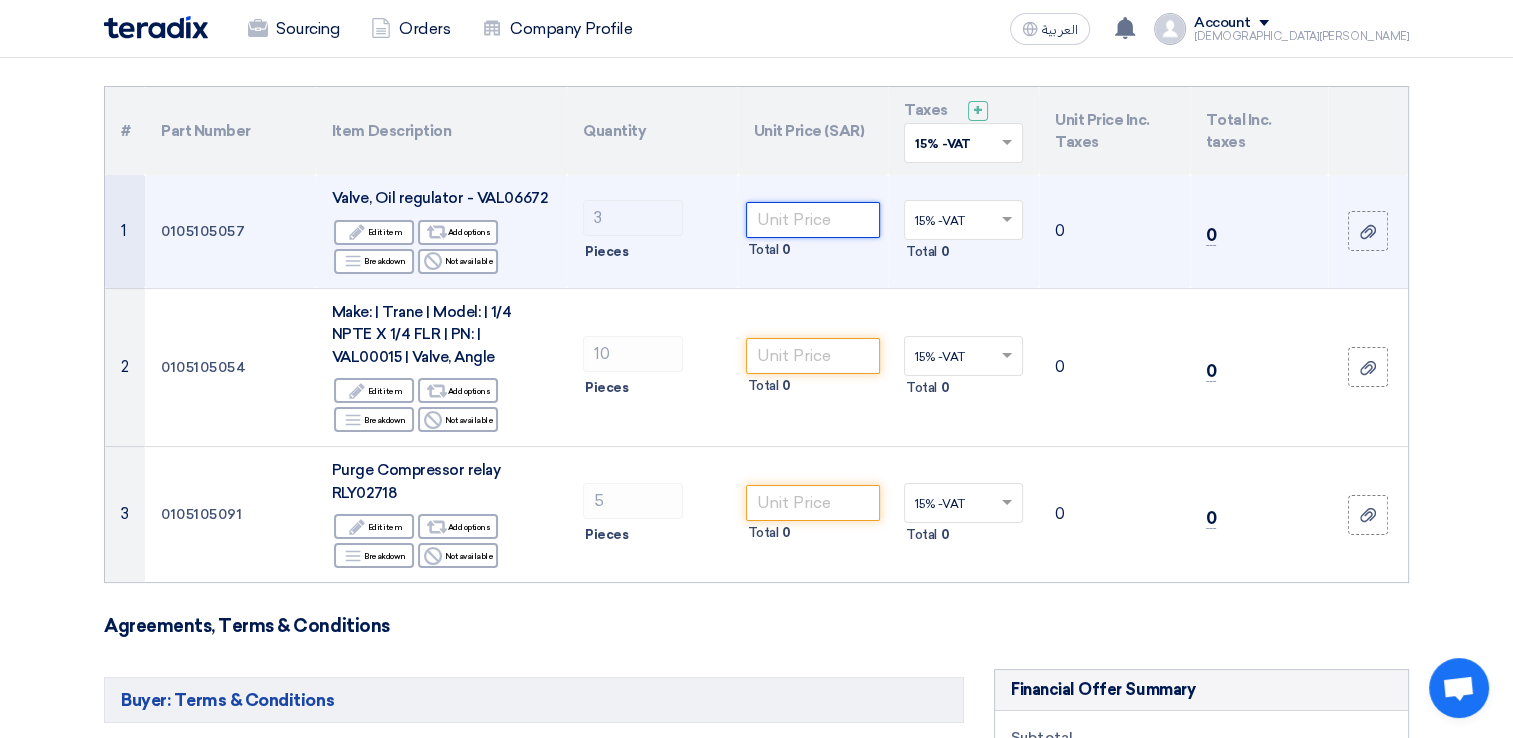 click 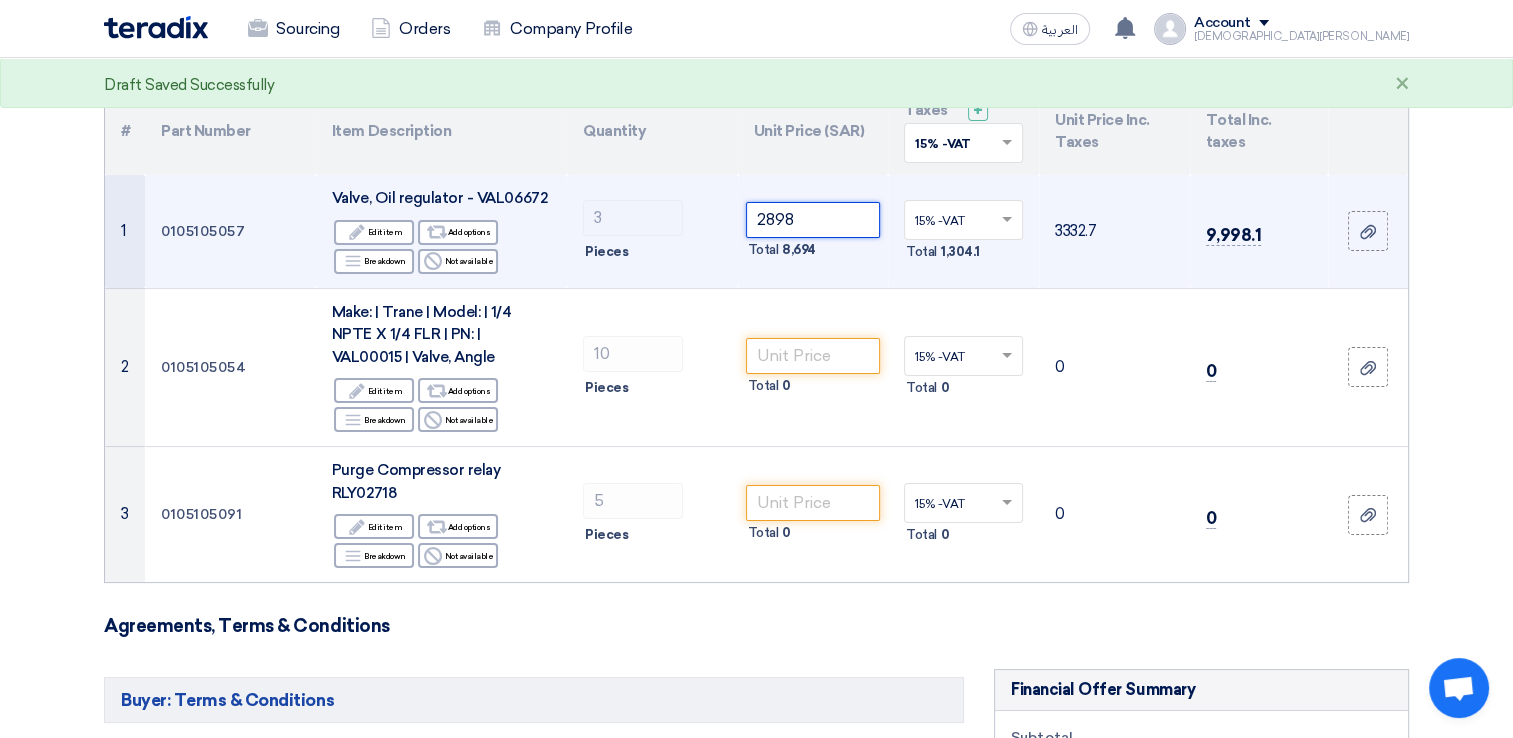 type on "2898" 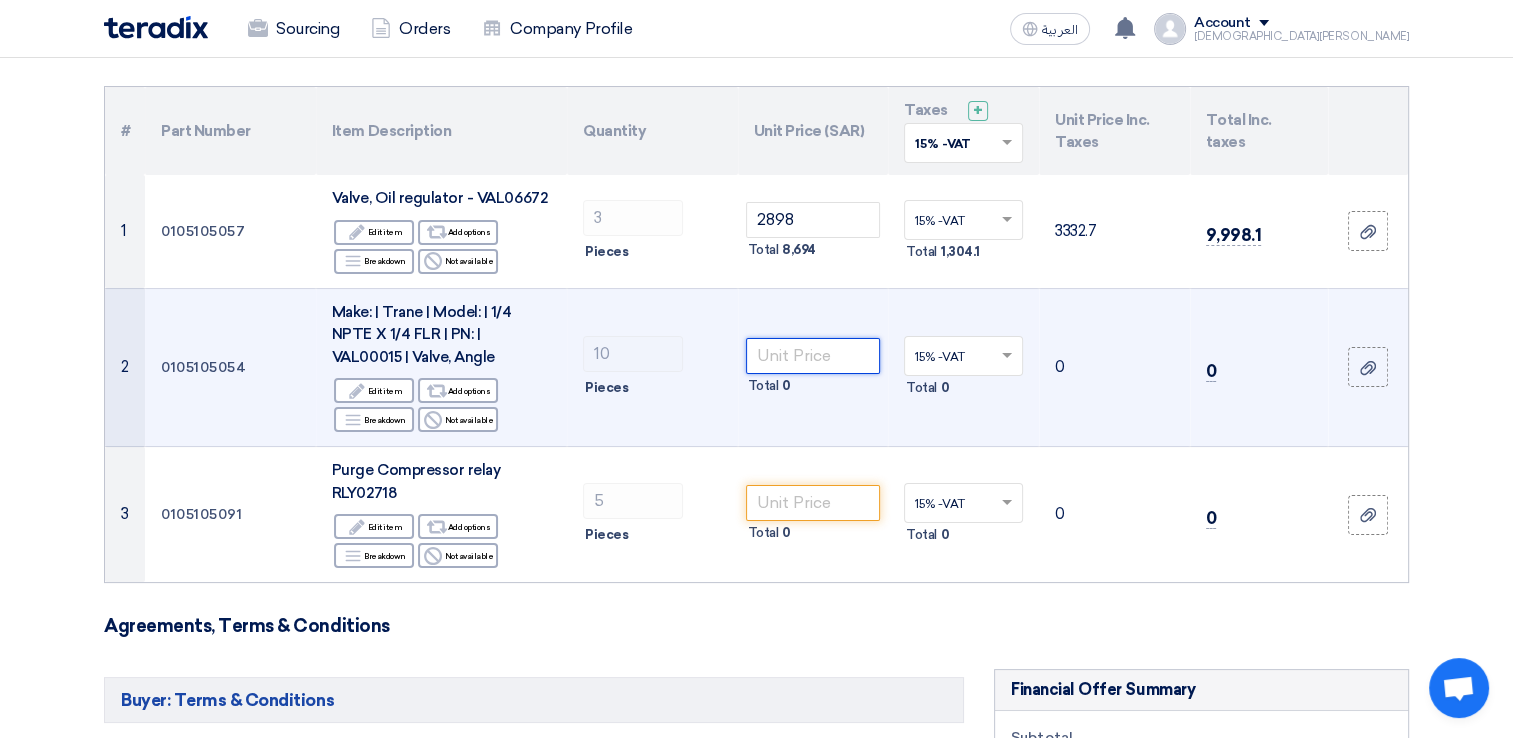 click 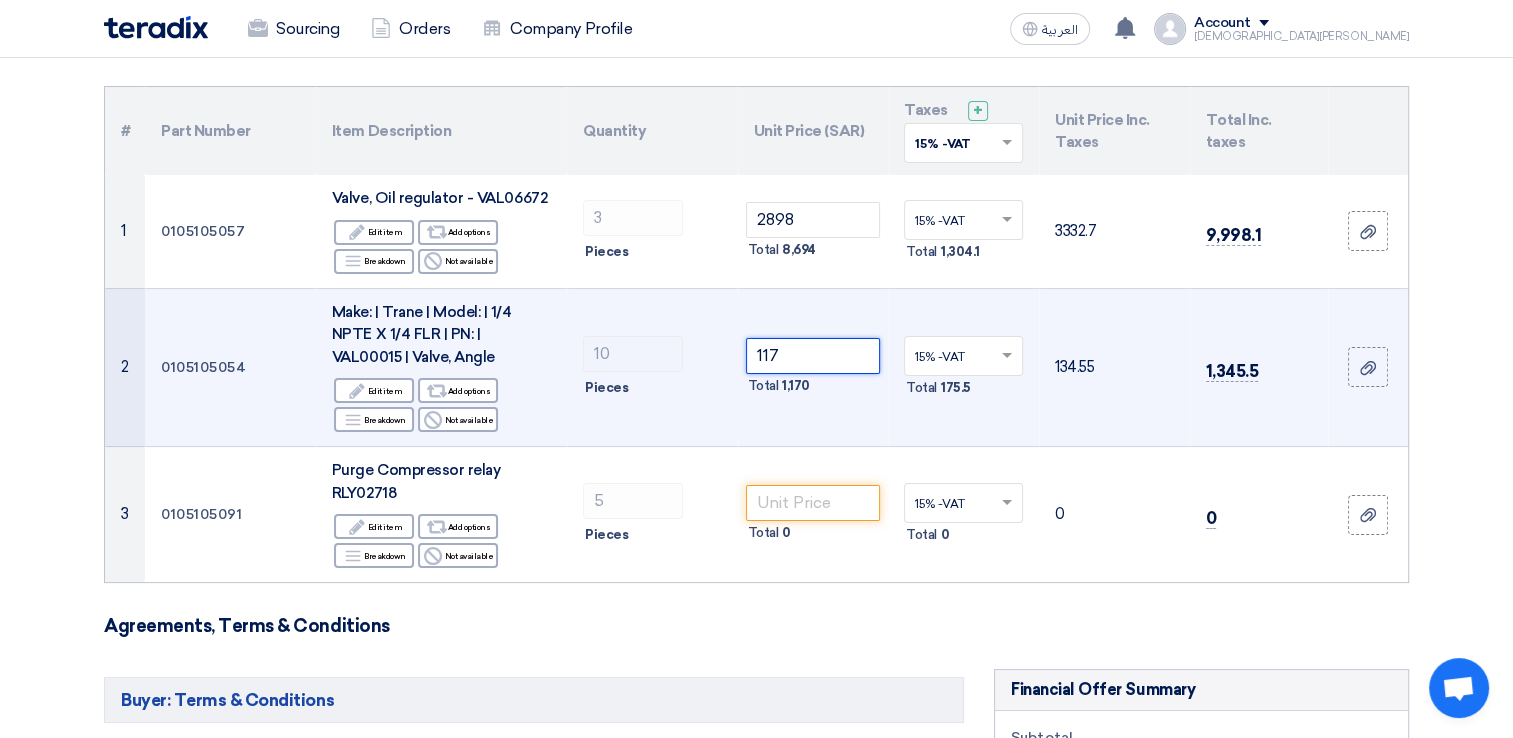 type on "117" 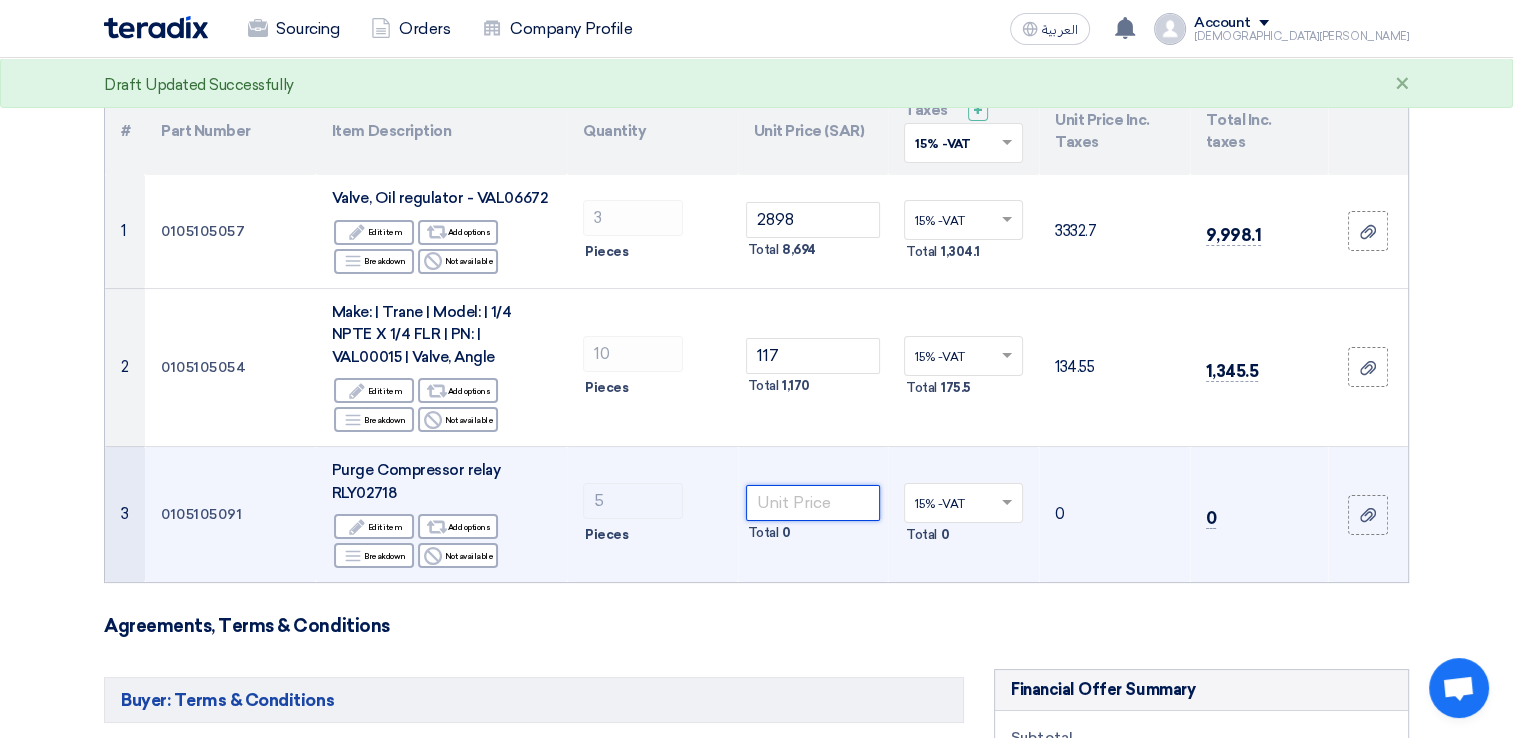 click 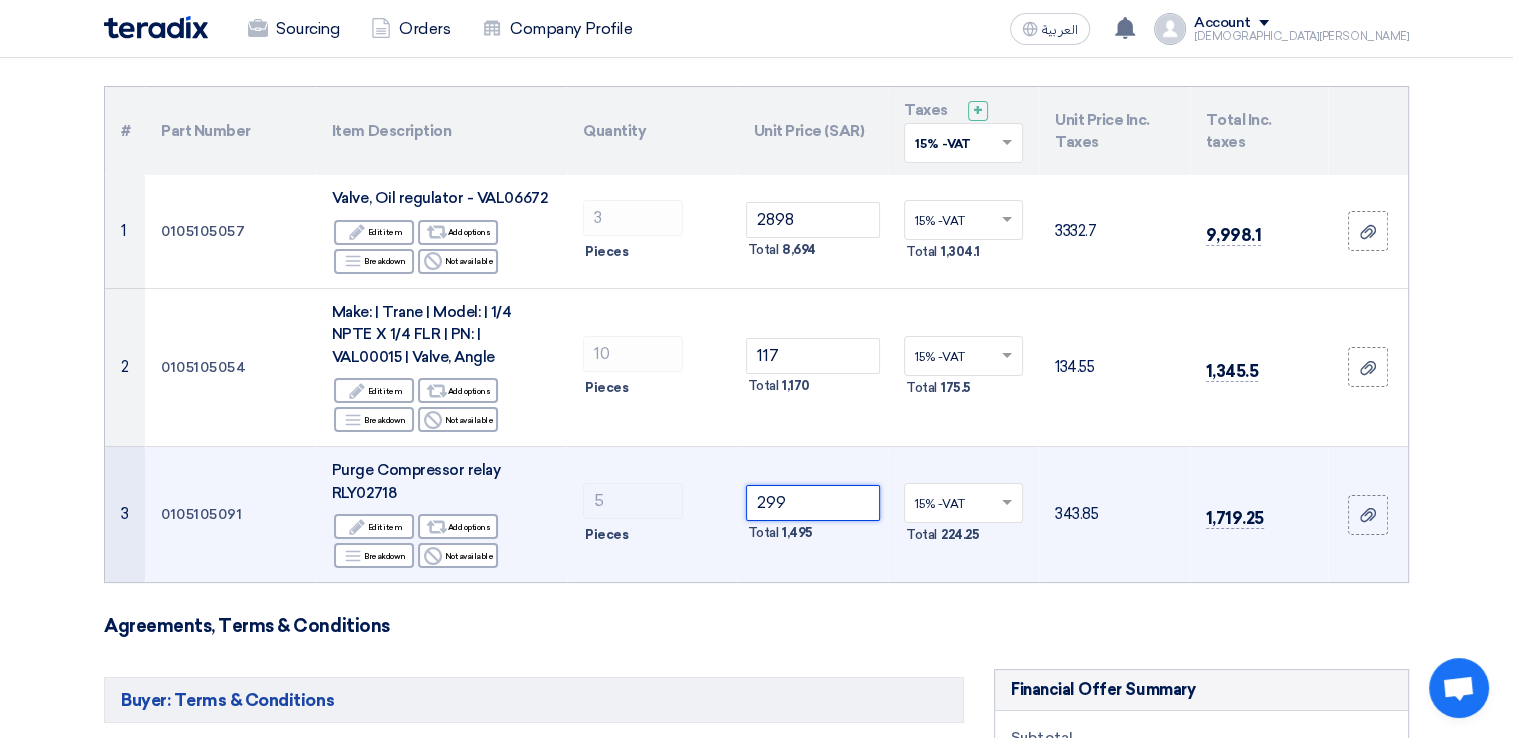 type on "299" 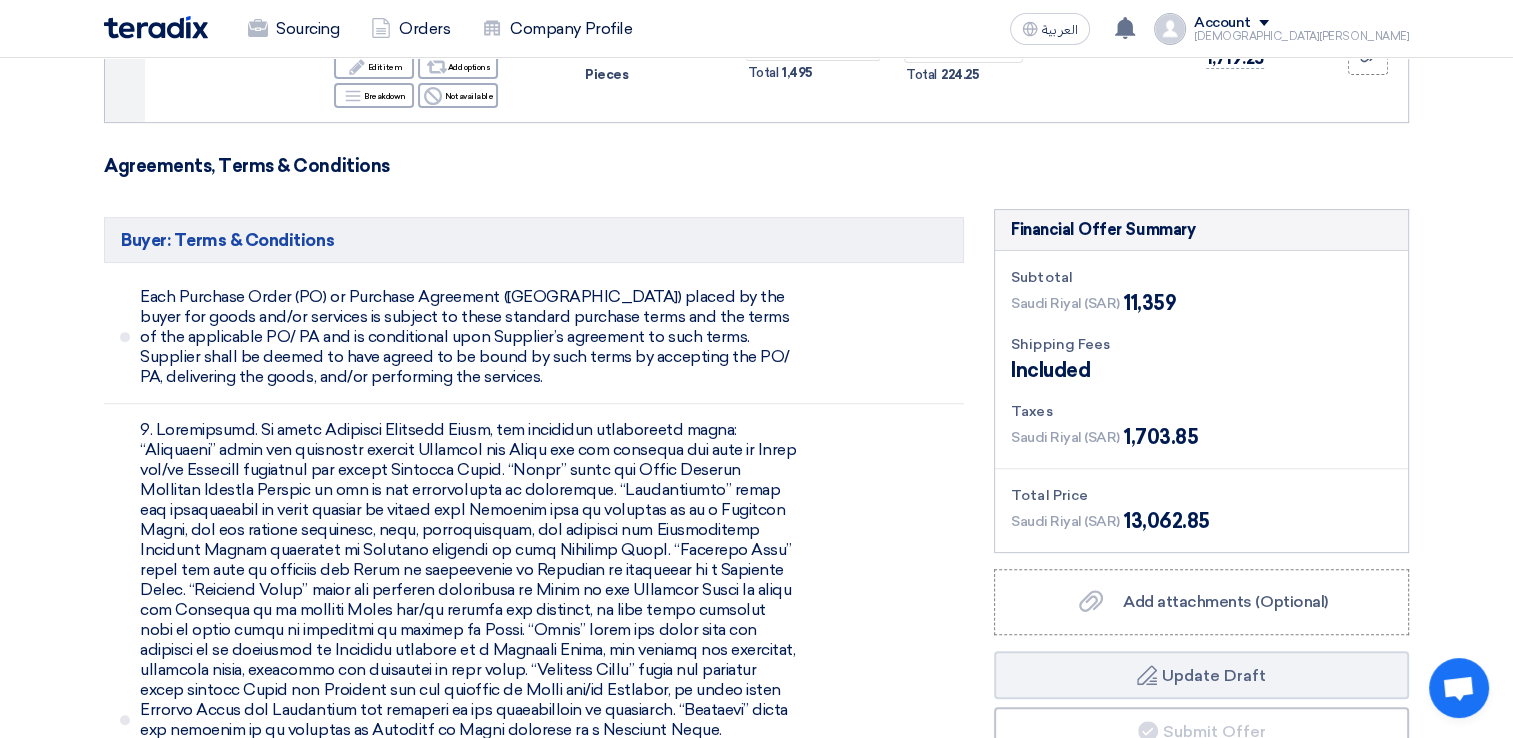 scroll, scrollTop: 662, scrollLeft: 0, axis: vertical 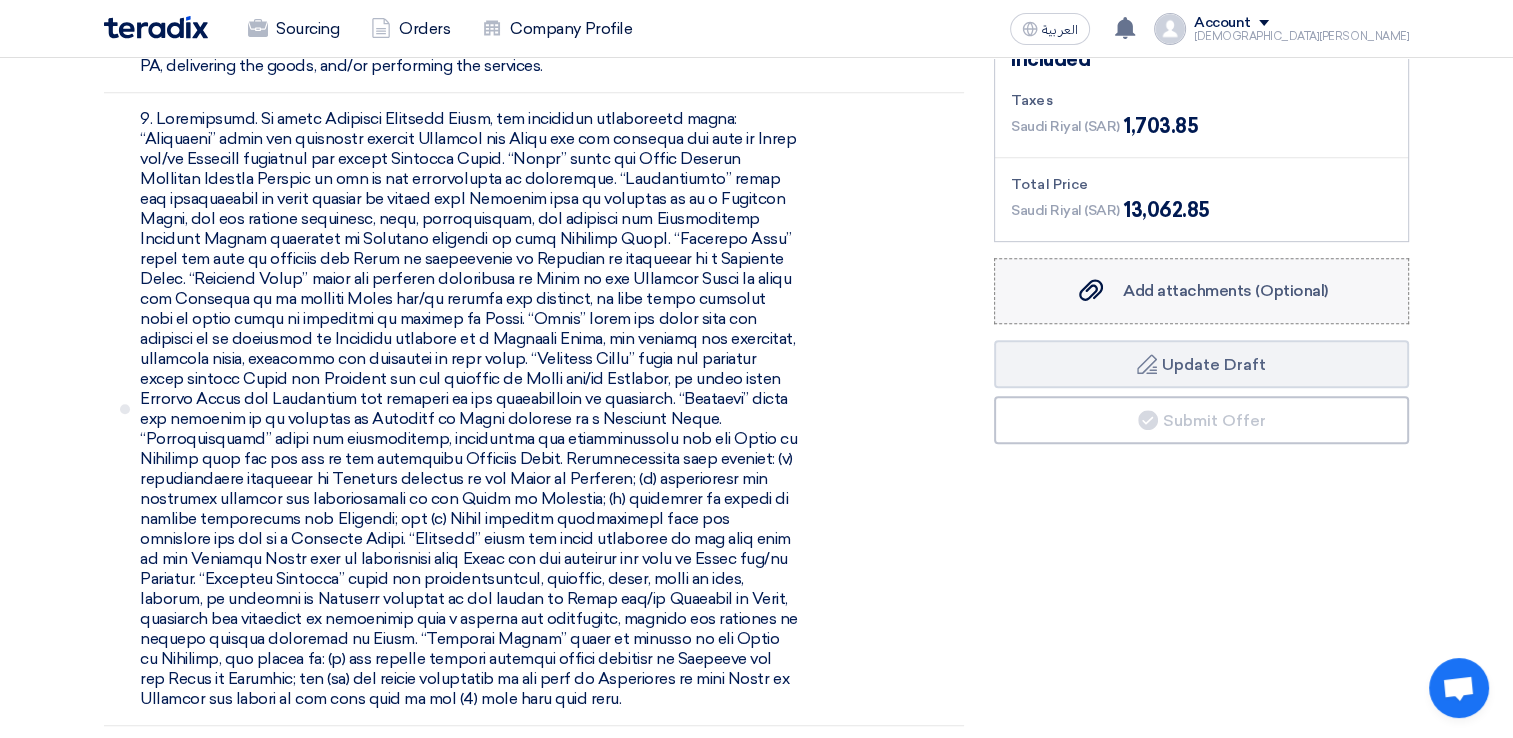 click on "Add attachments (Optional)" 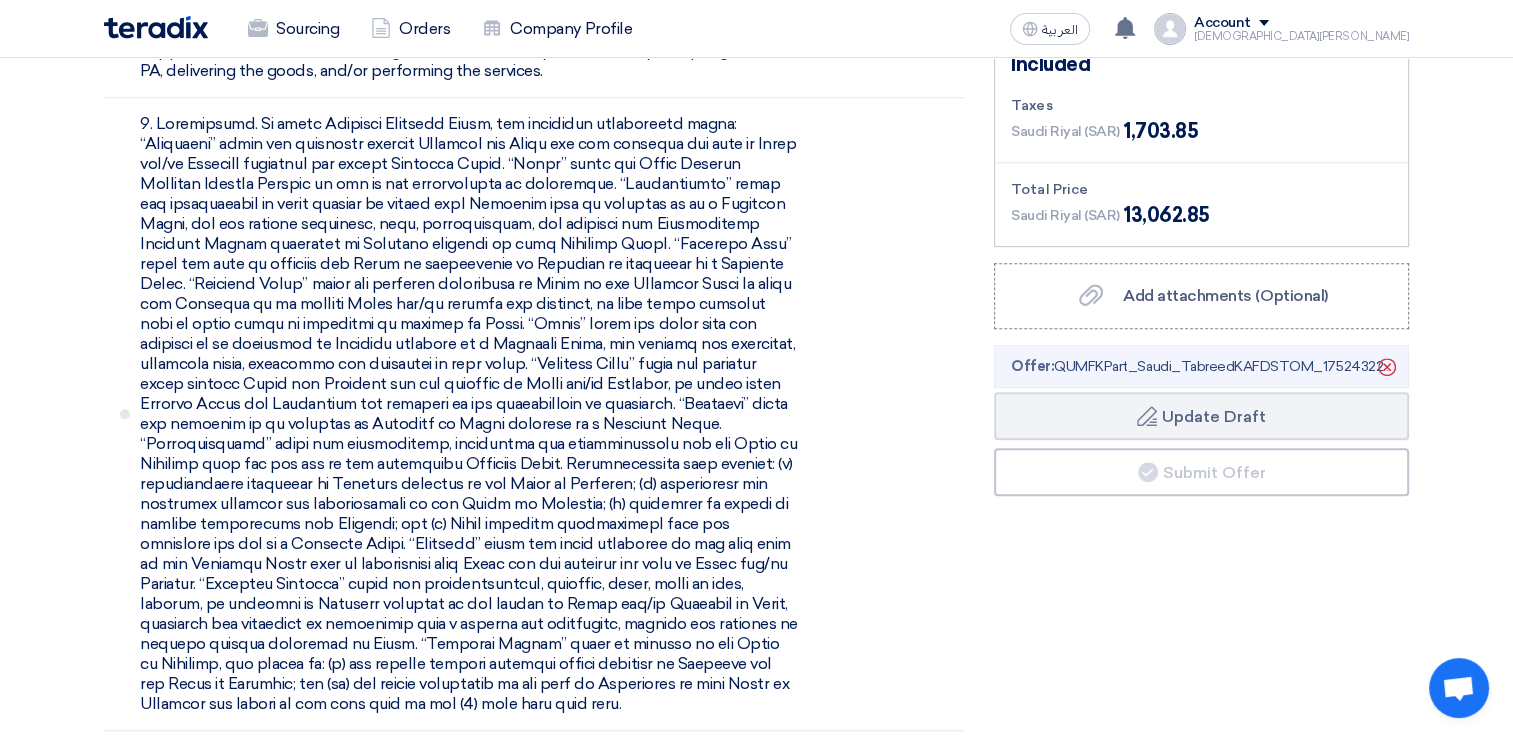 scroll, scrollTop: 988, scrollLeft: 0, axis: vertical 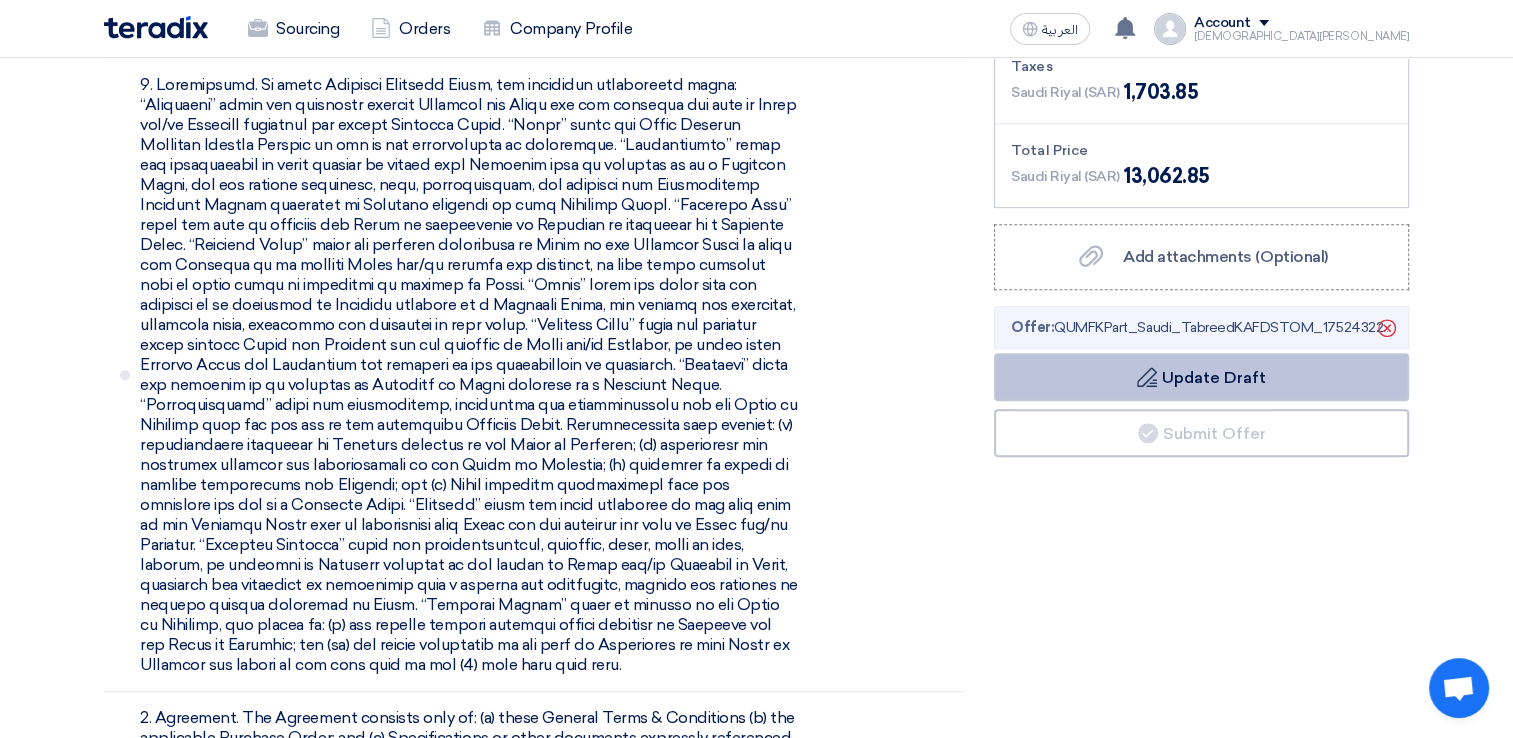 click on "Draft
Update Draft" 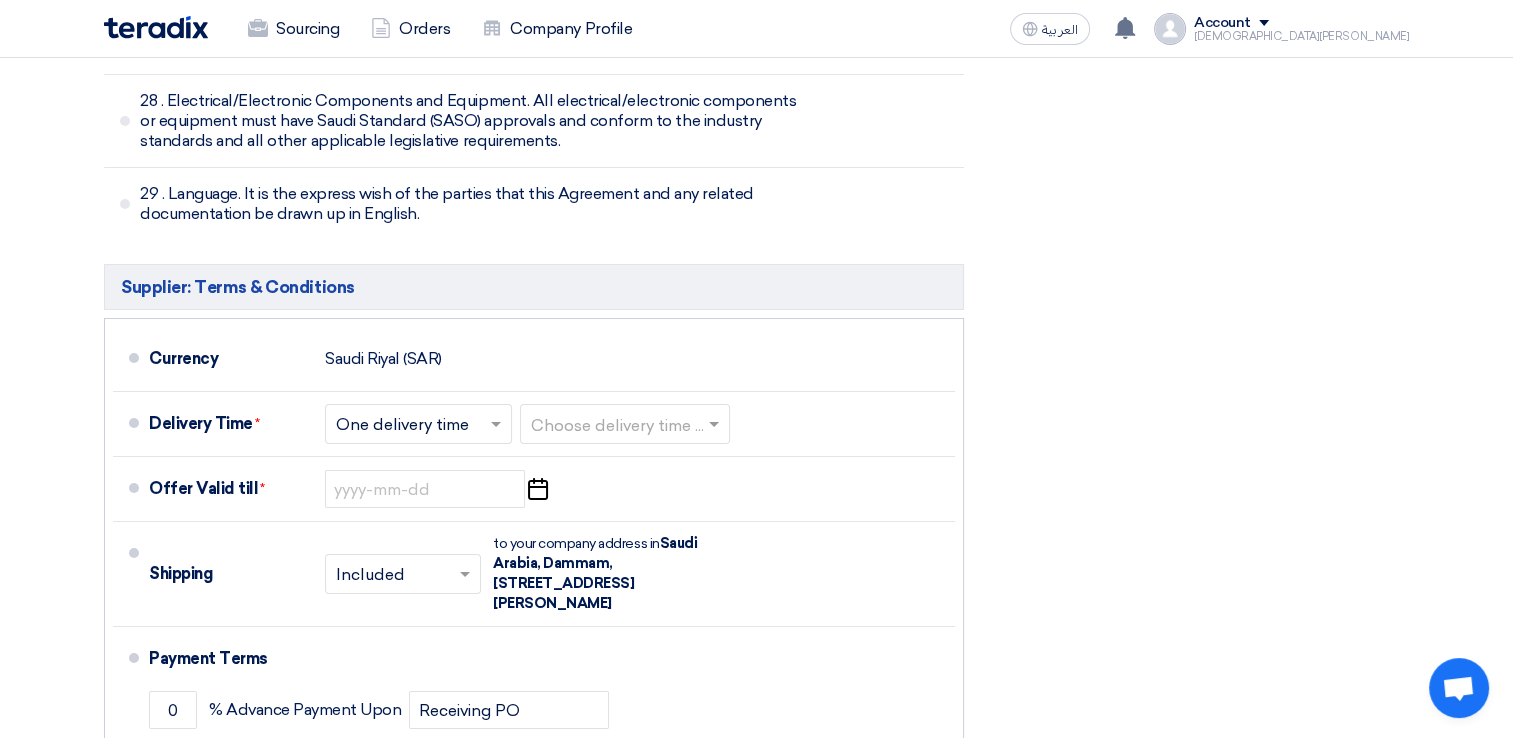 scroll, scrollTop: 7255, scrollLeft: 0, axis: vertical 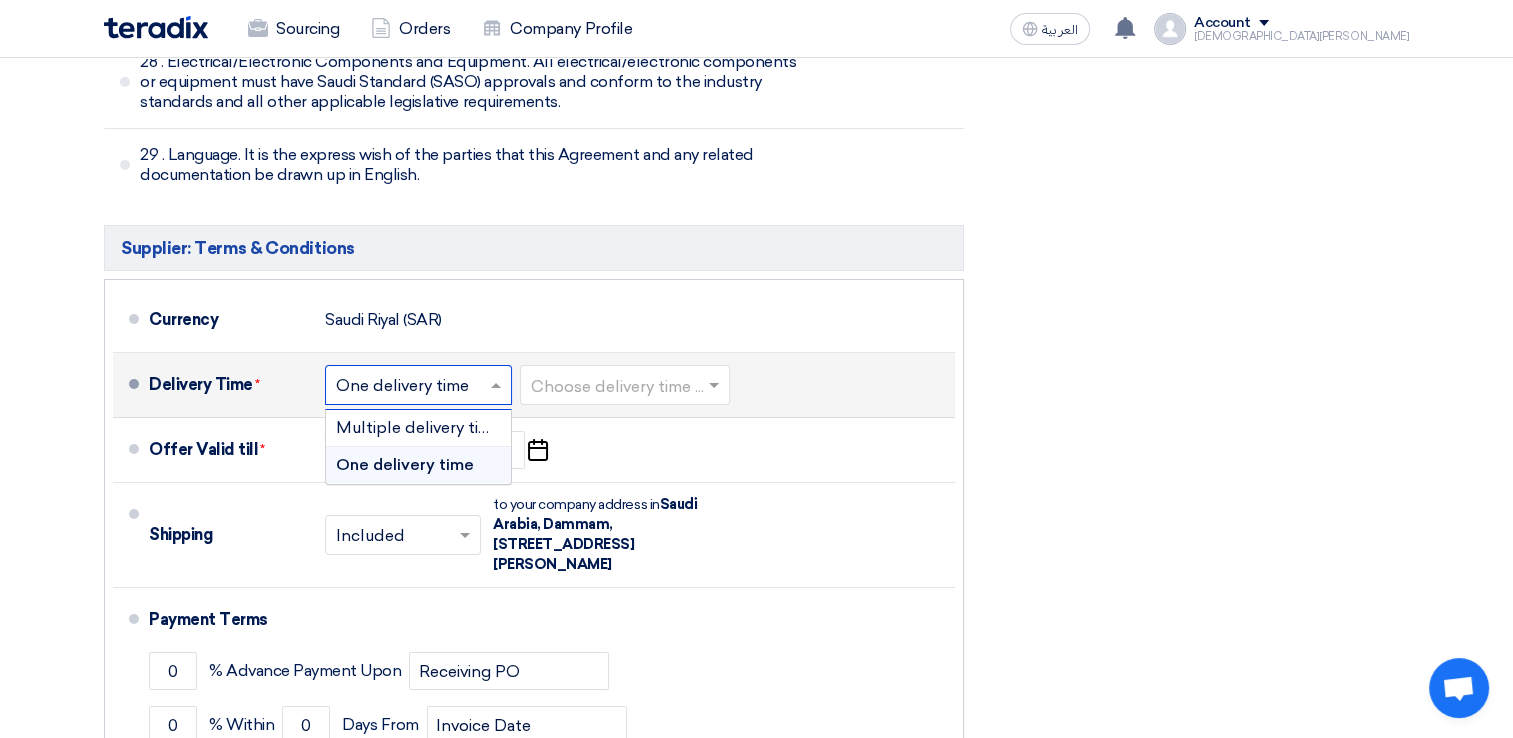 click 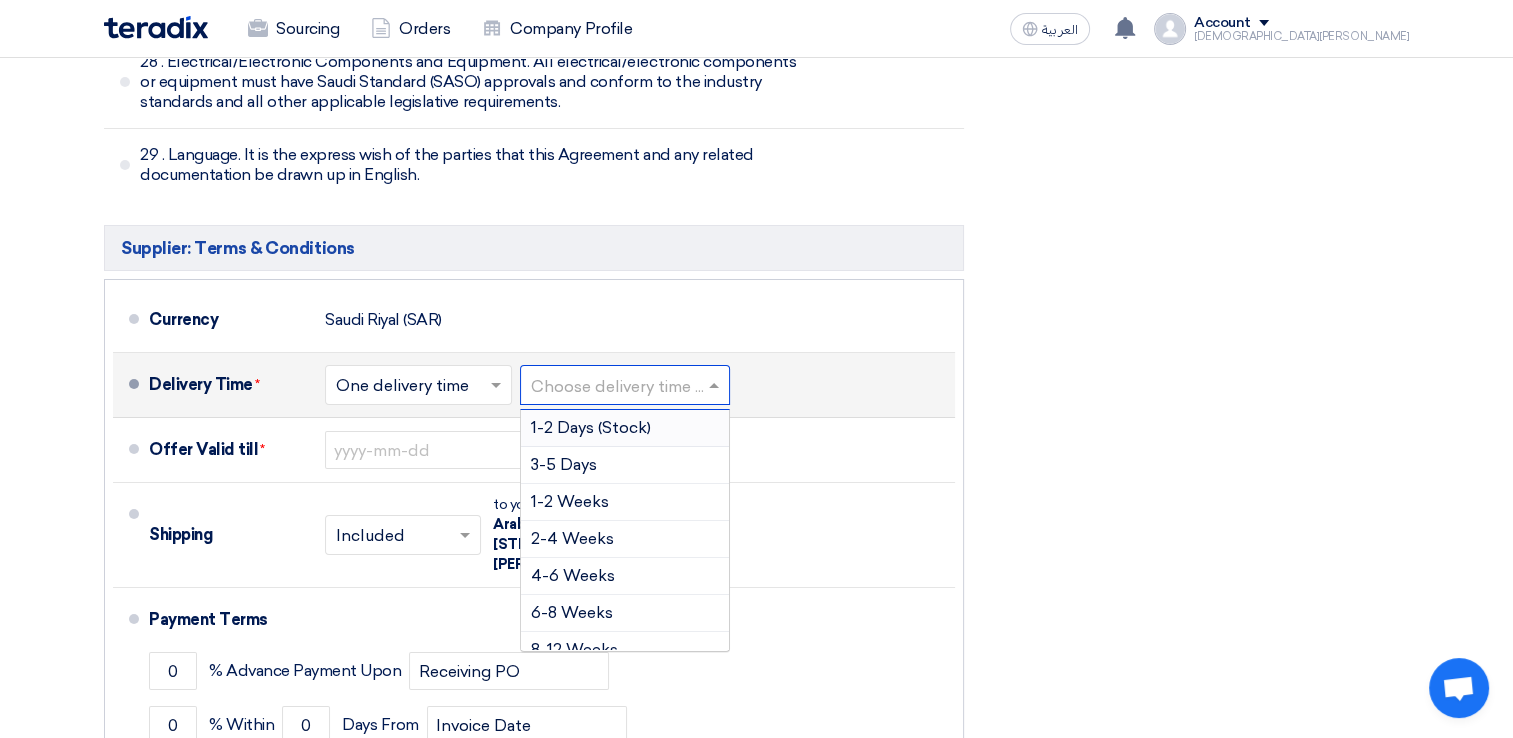 click 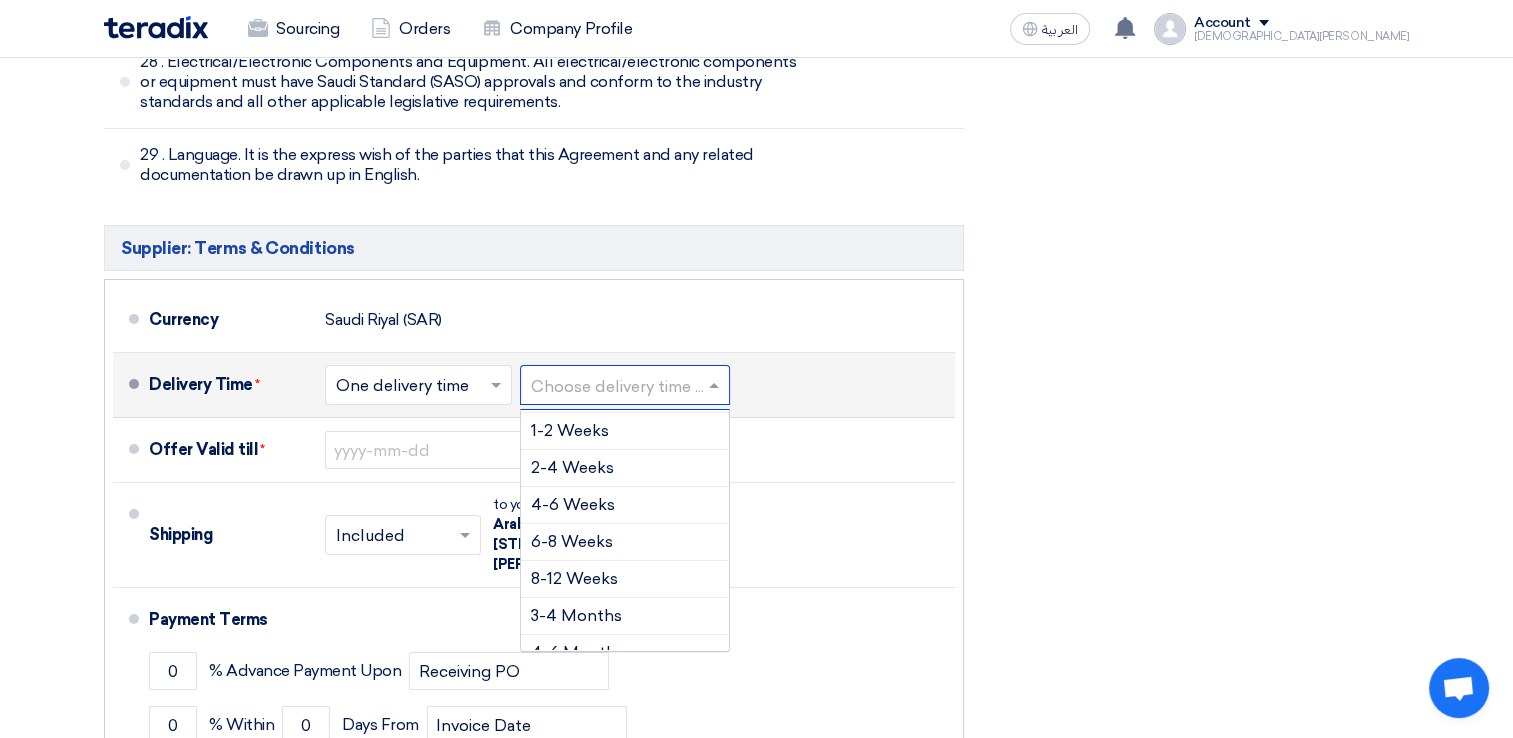 scroll, scrollTop: 91, scrollLeft: 0, axis: vertical 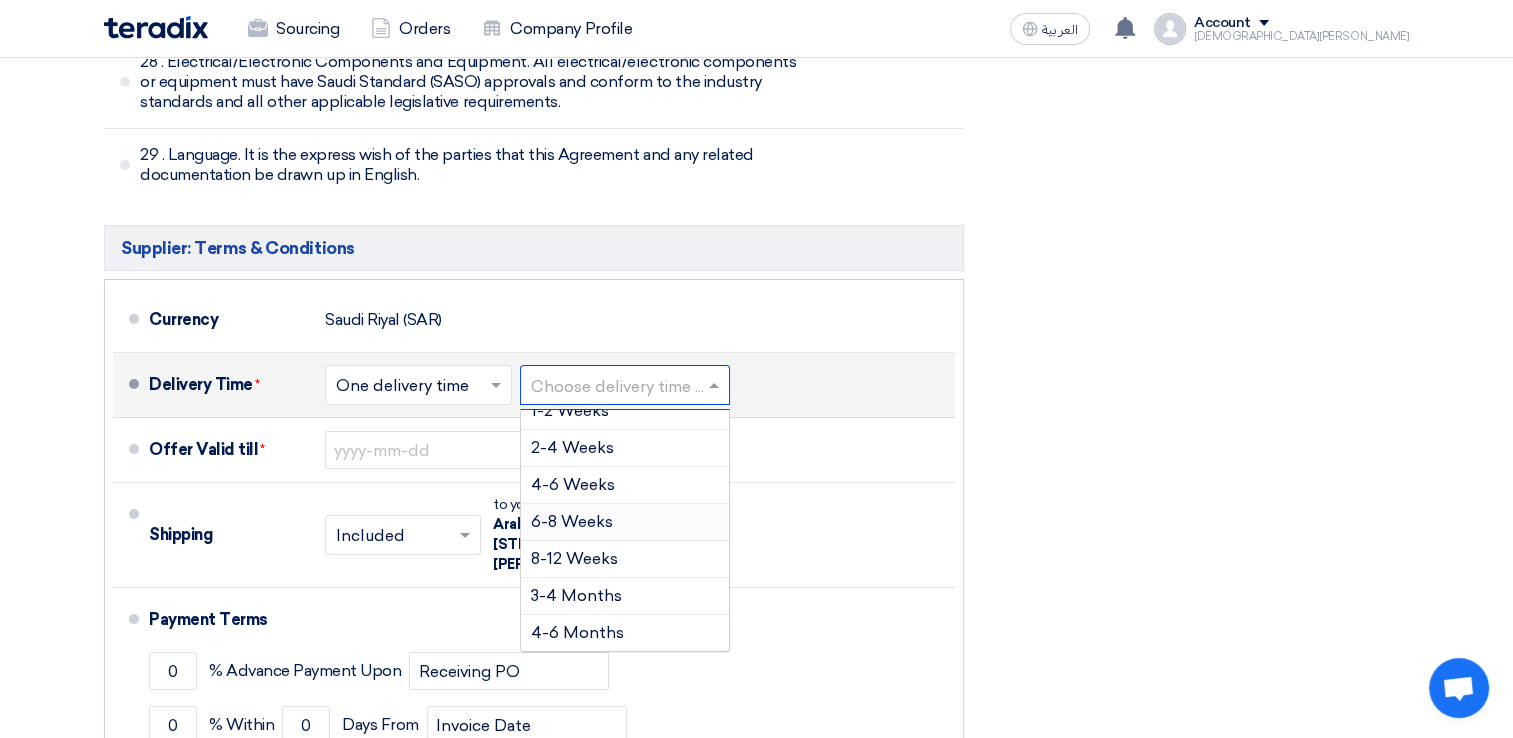click on "6-8 Weeks" at bounding box center [625, 522] 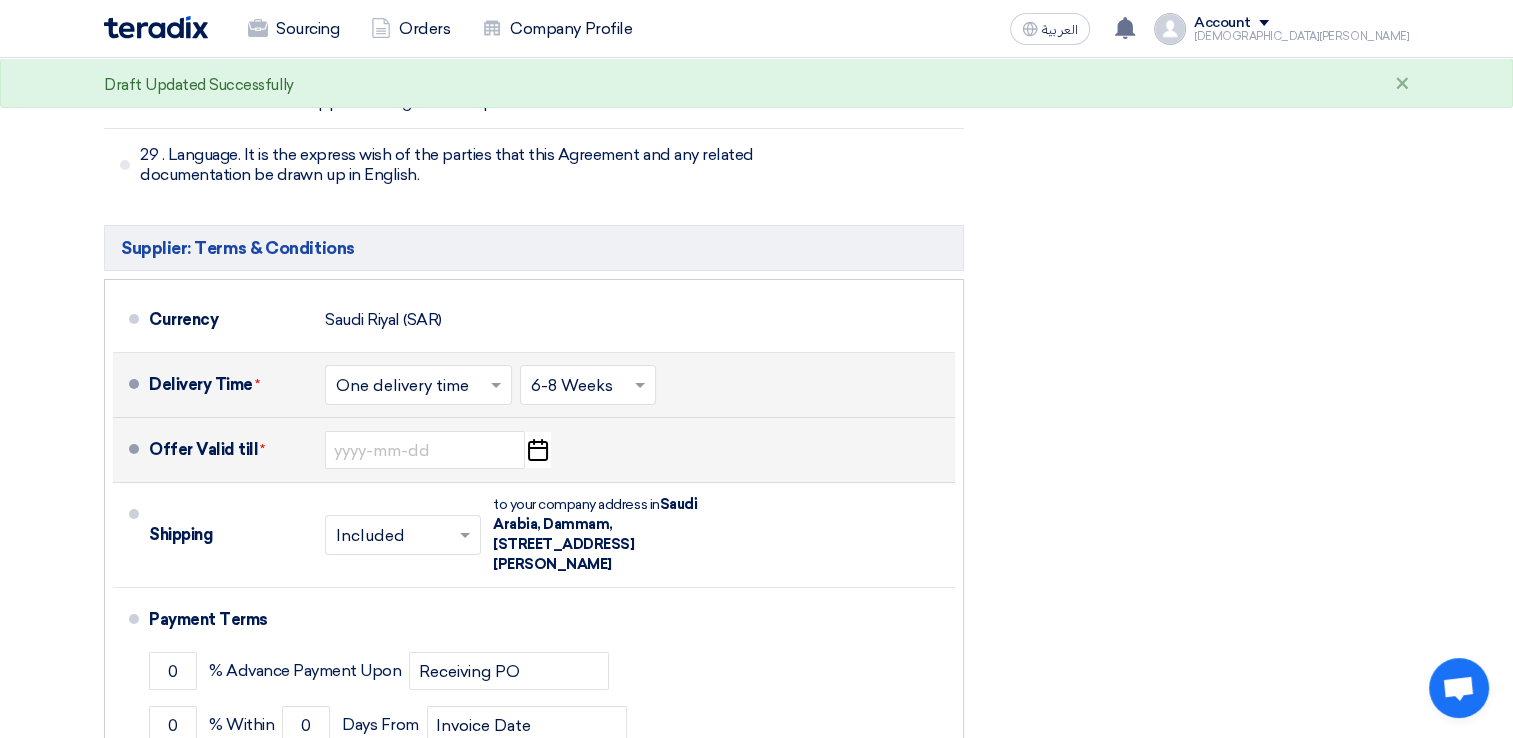 click on "Pick a date" 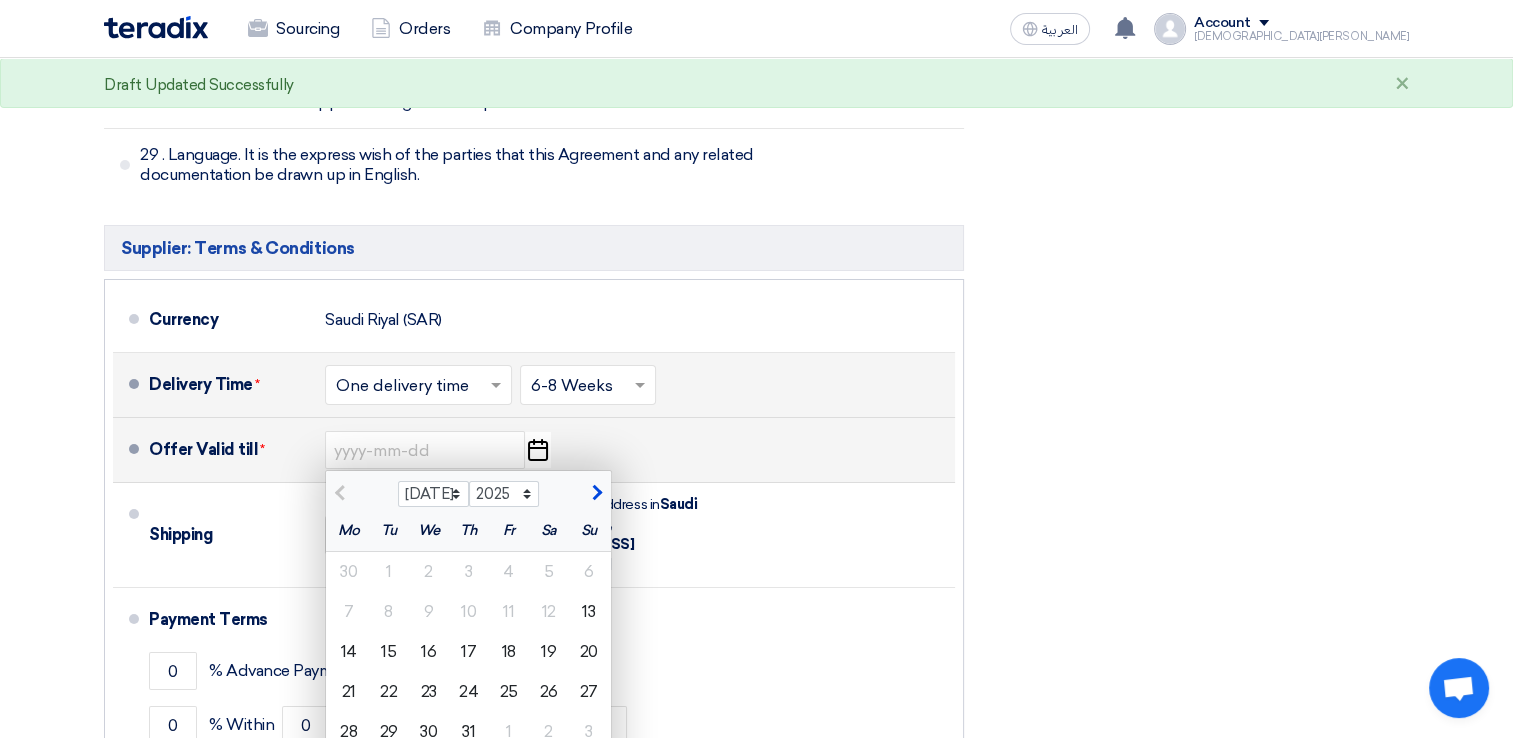 click 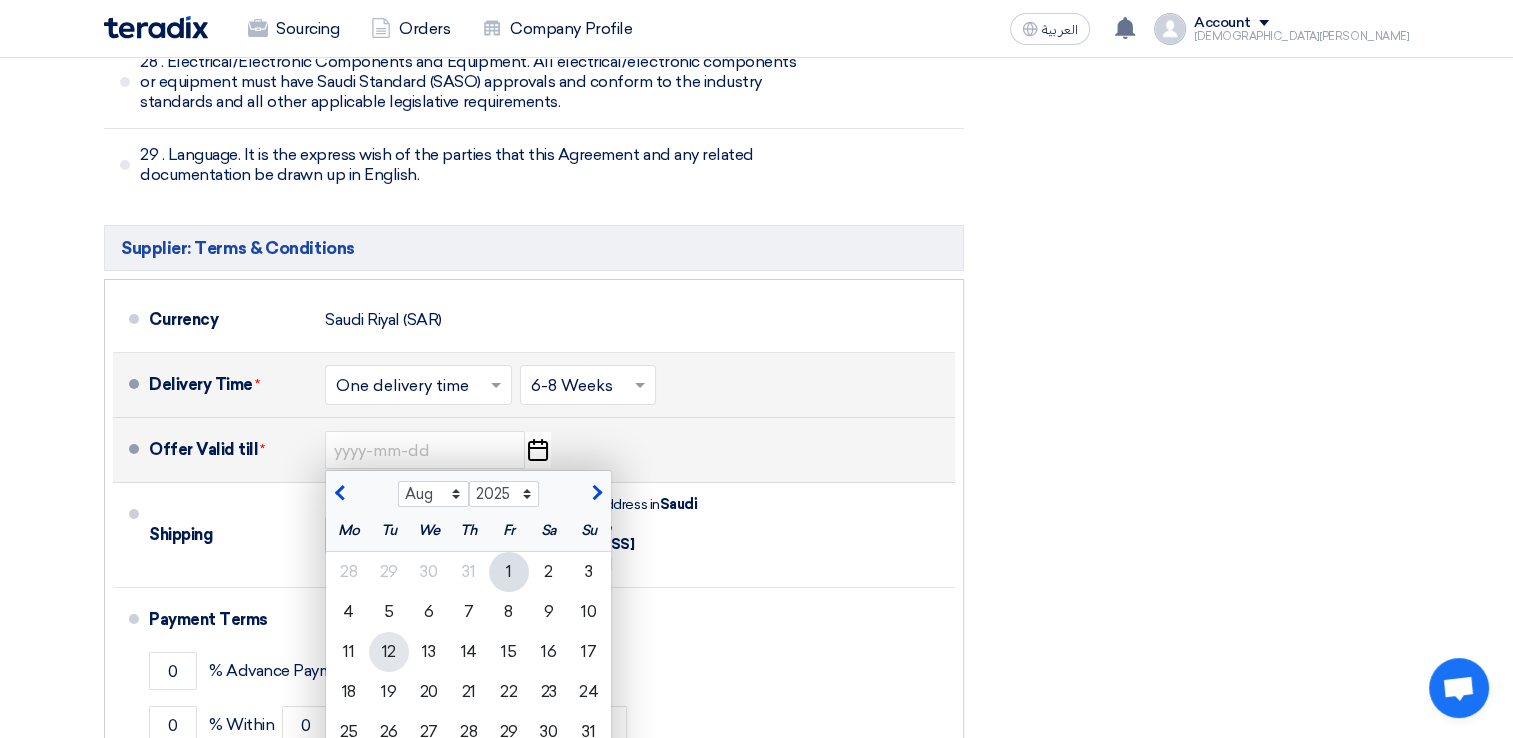 click on "12" 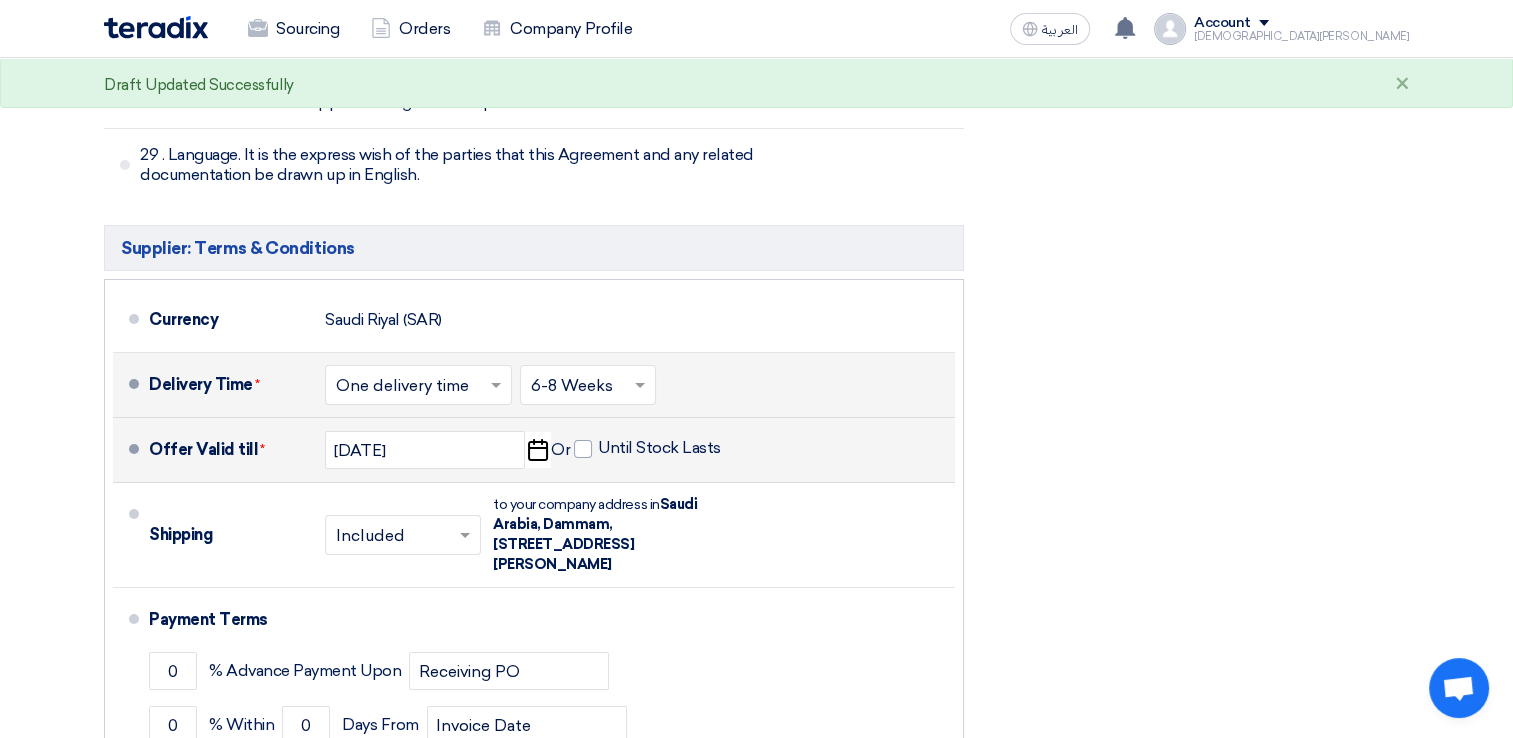 click 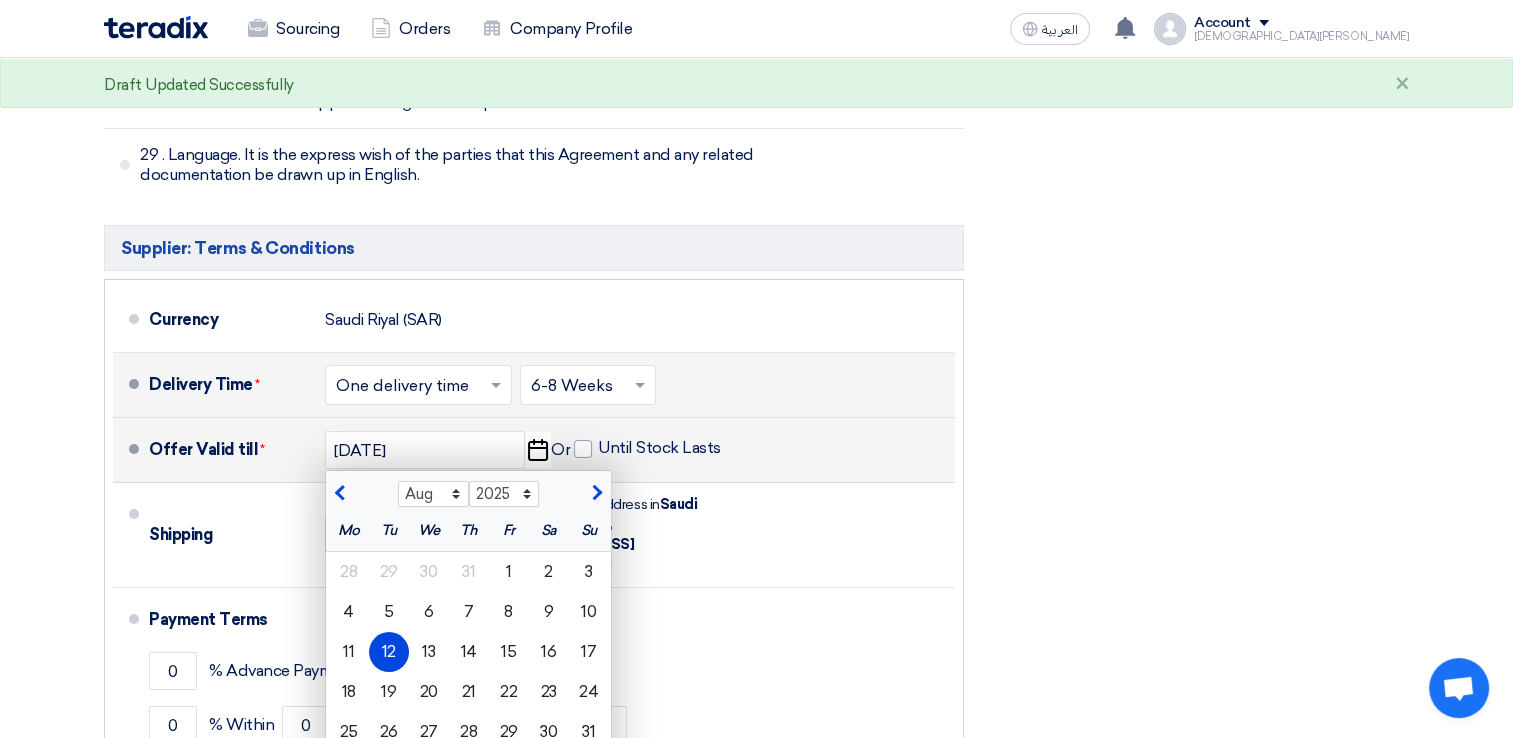 click 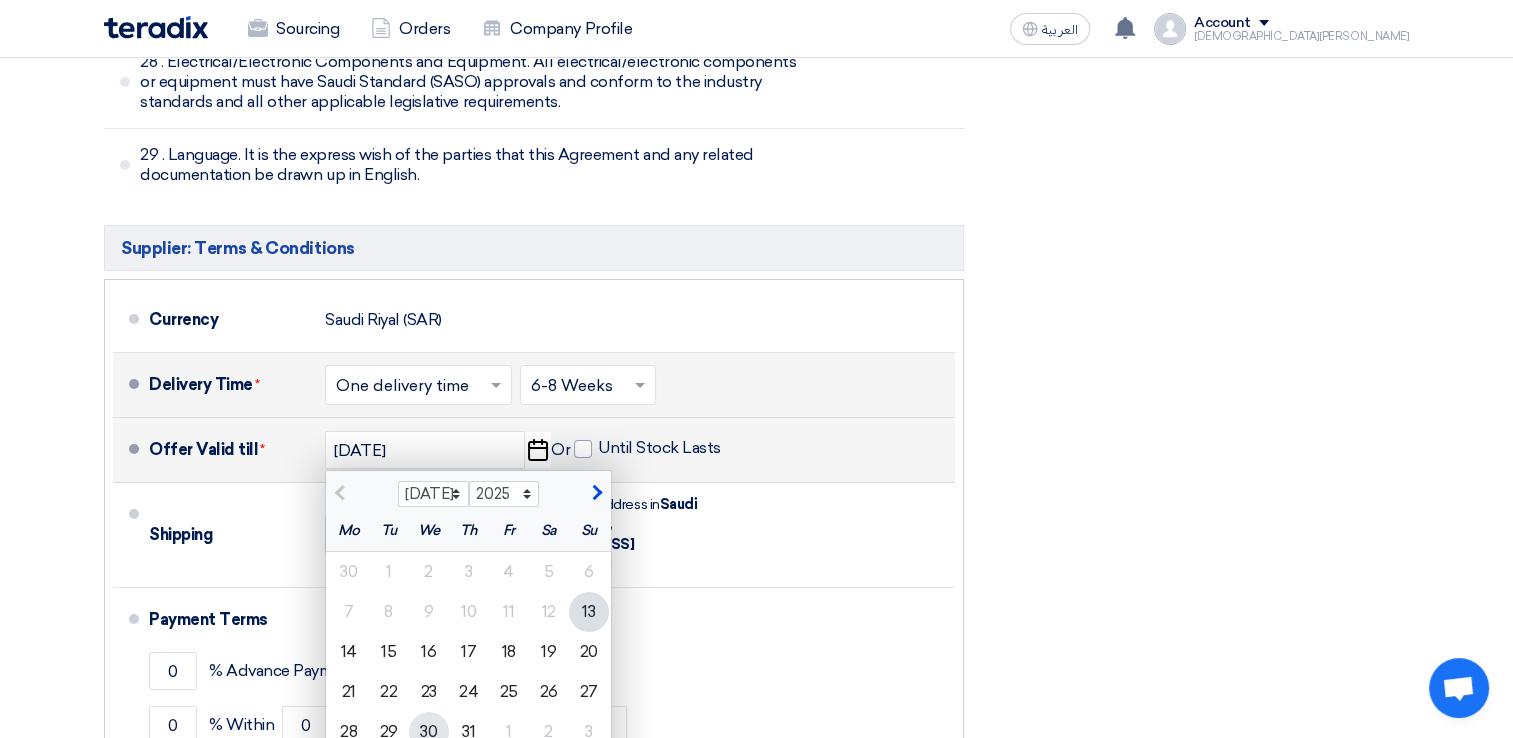 click on "30" 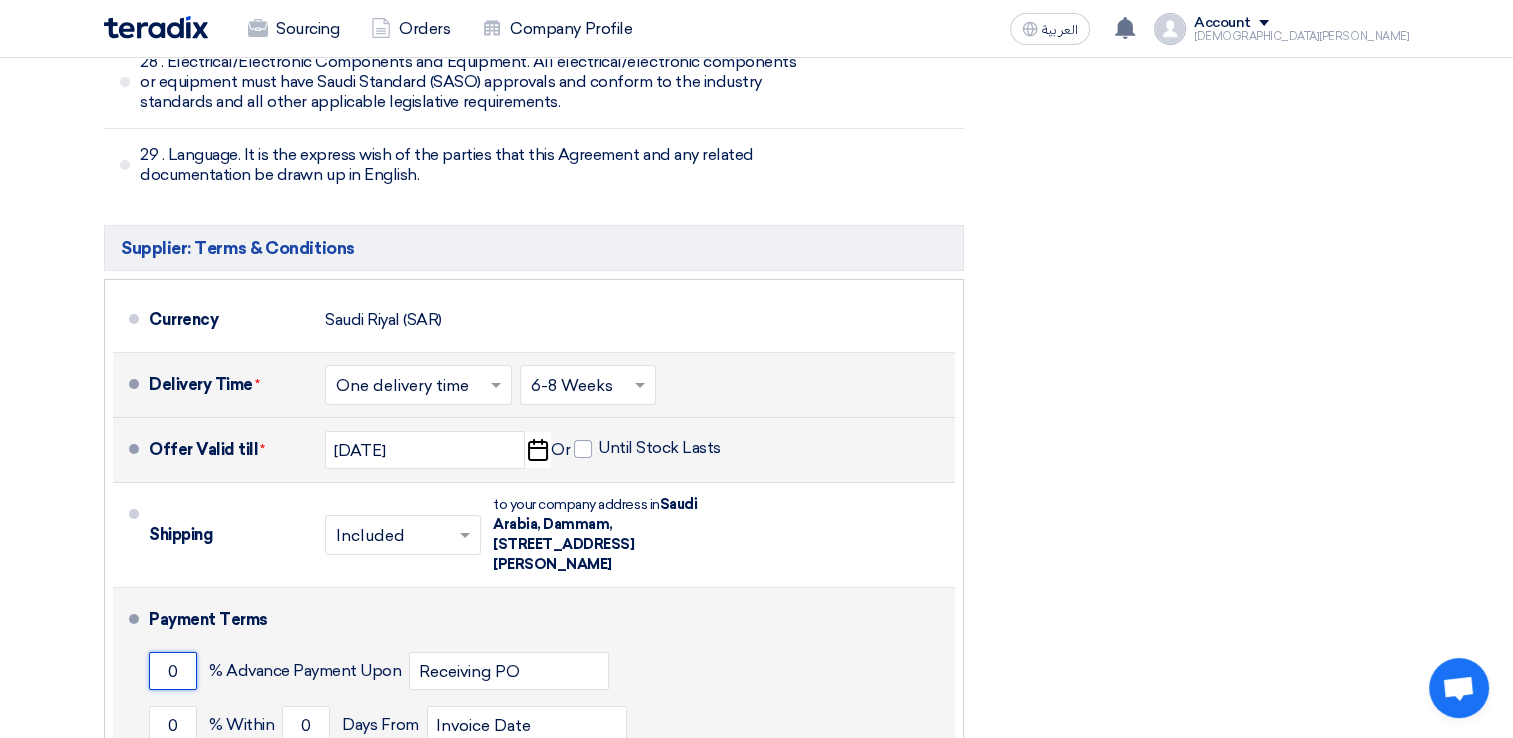 click on "0" 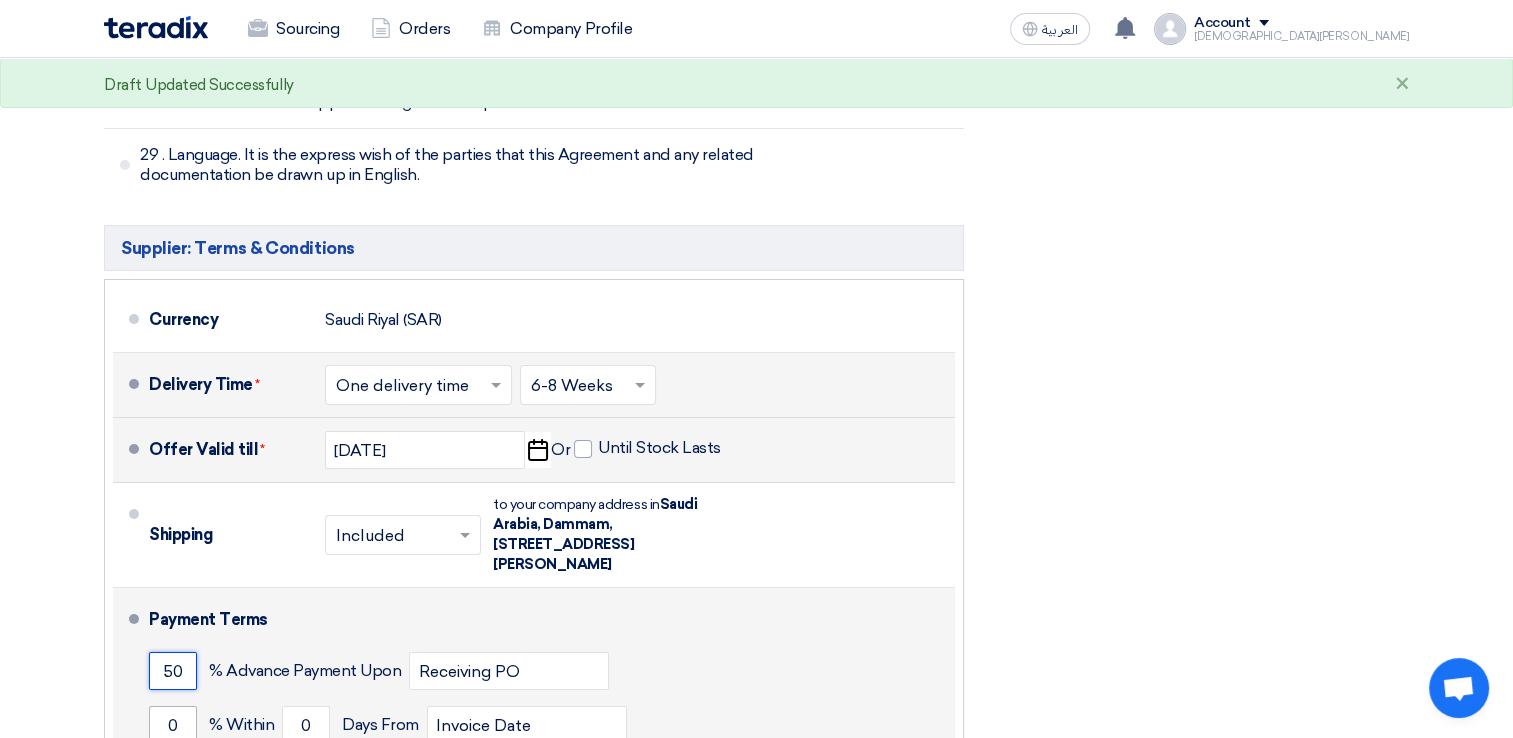type on "50" 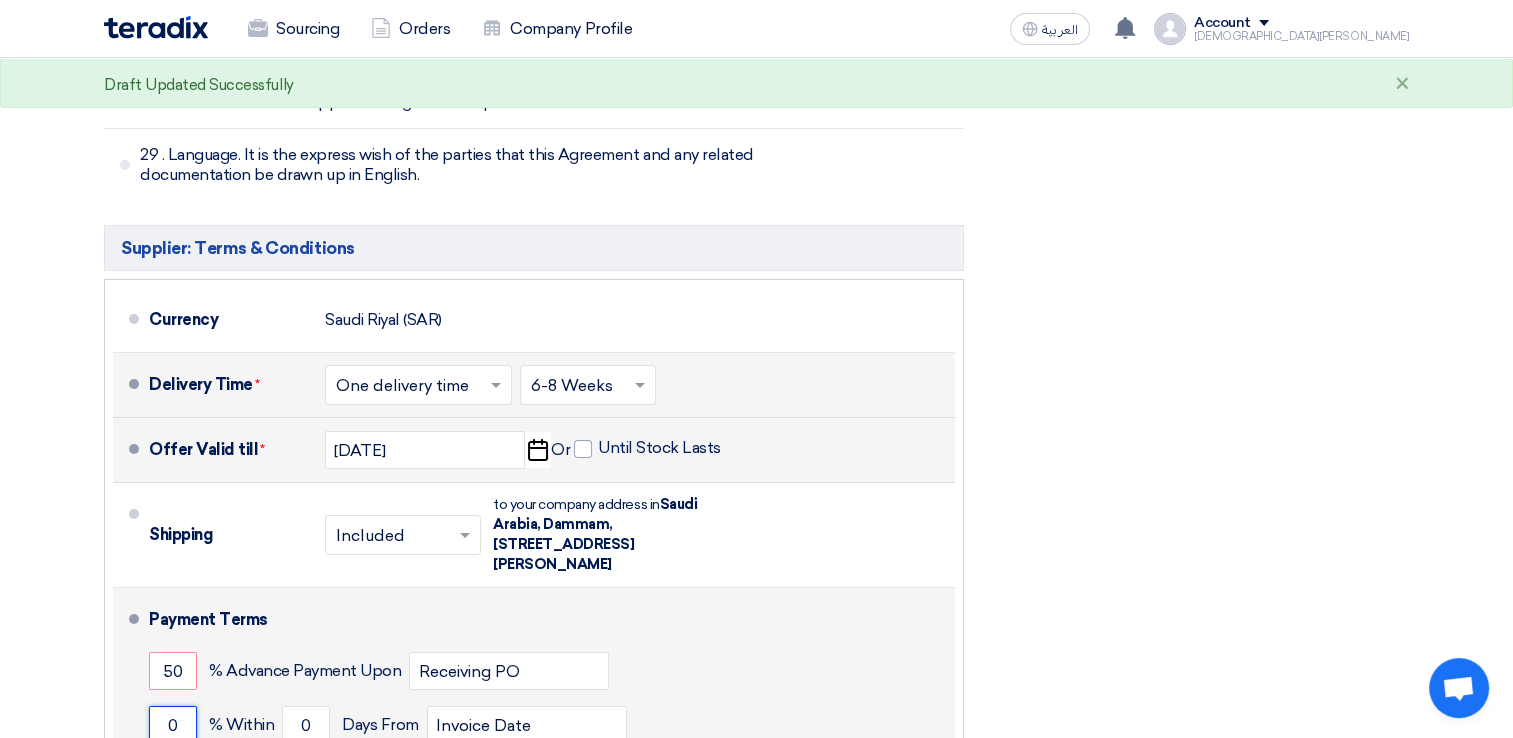 click on "0" 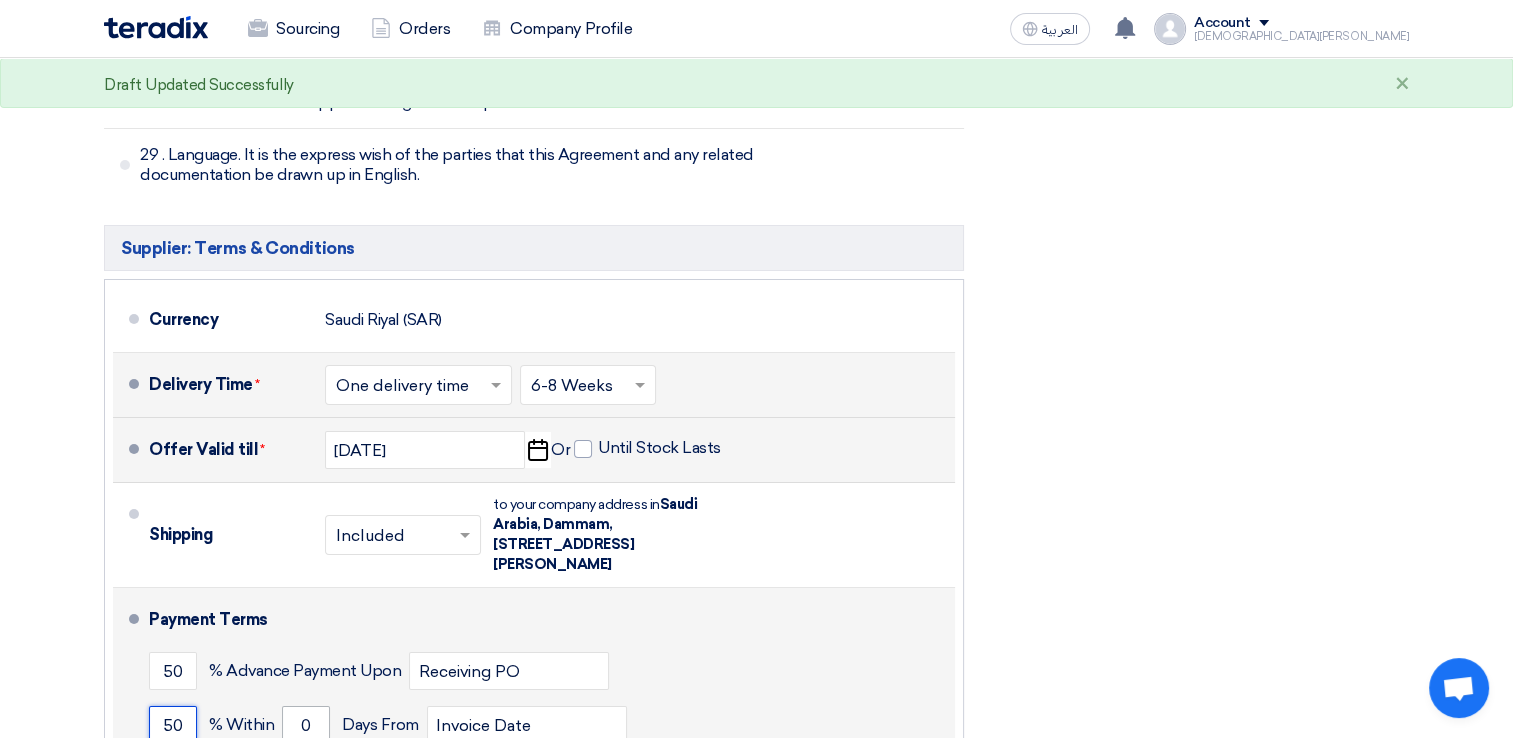 type on "50" 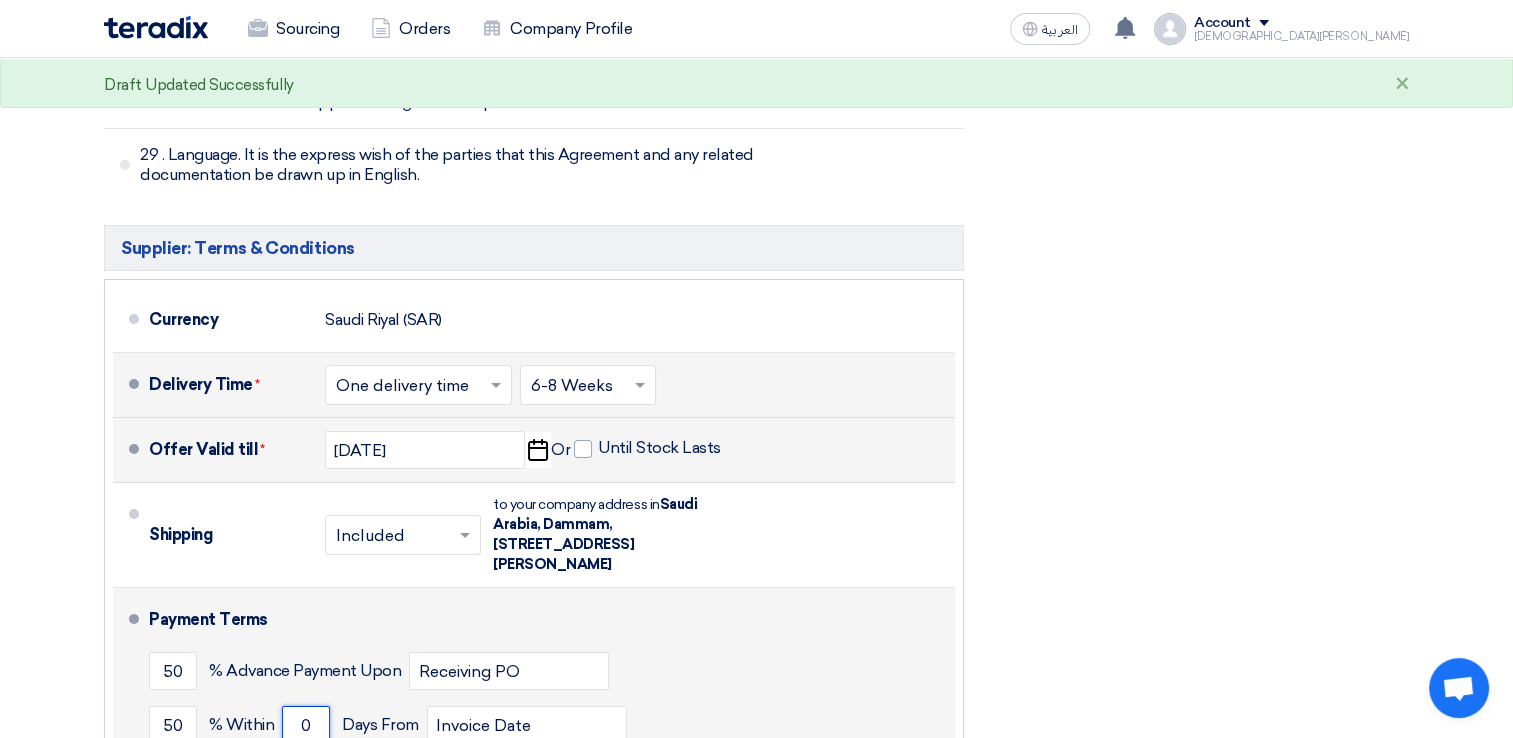 click on "0" 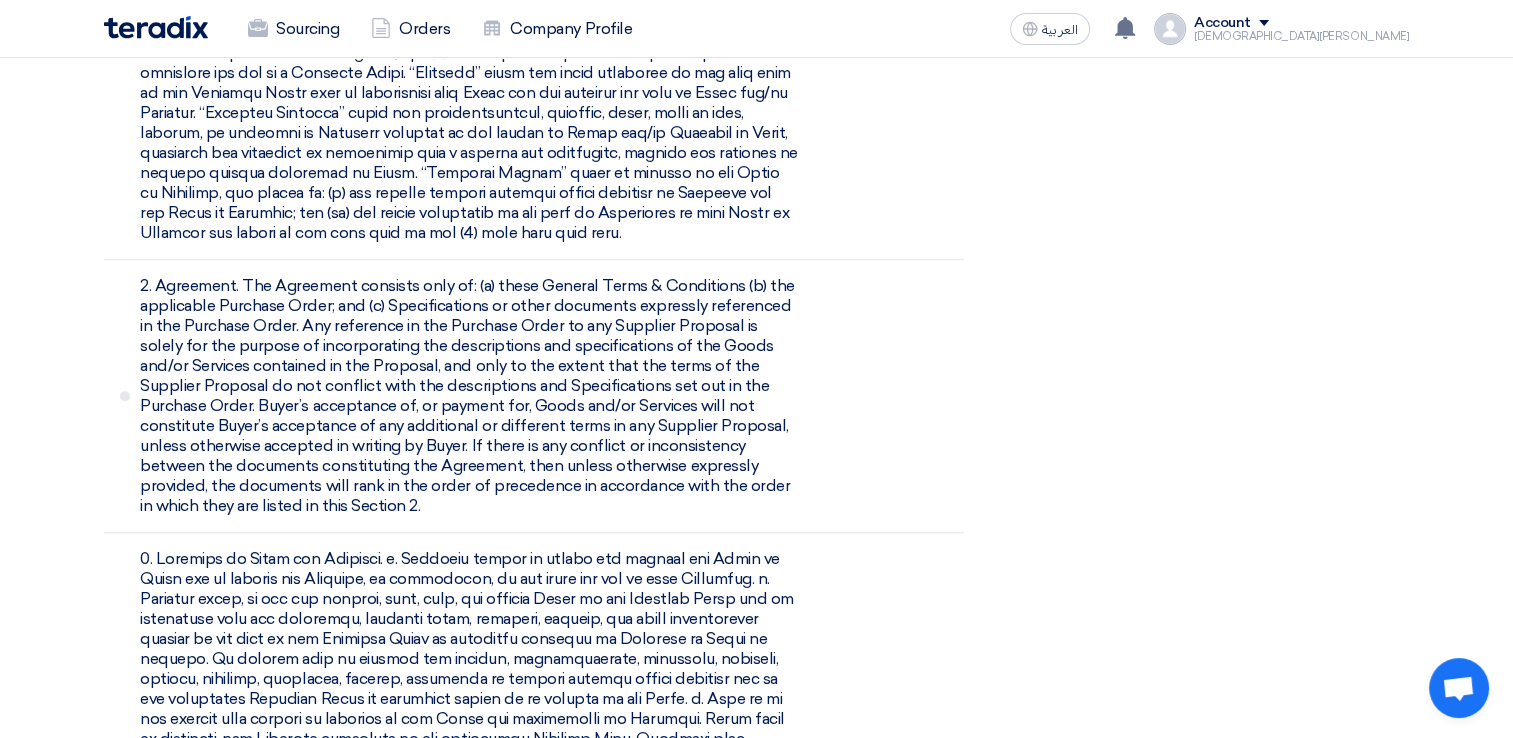 scroll, scrollTop: 1440, scrollLeft: 0, axis: vertical 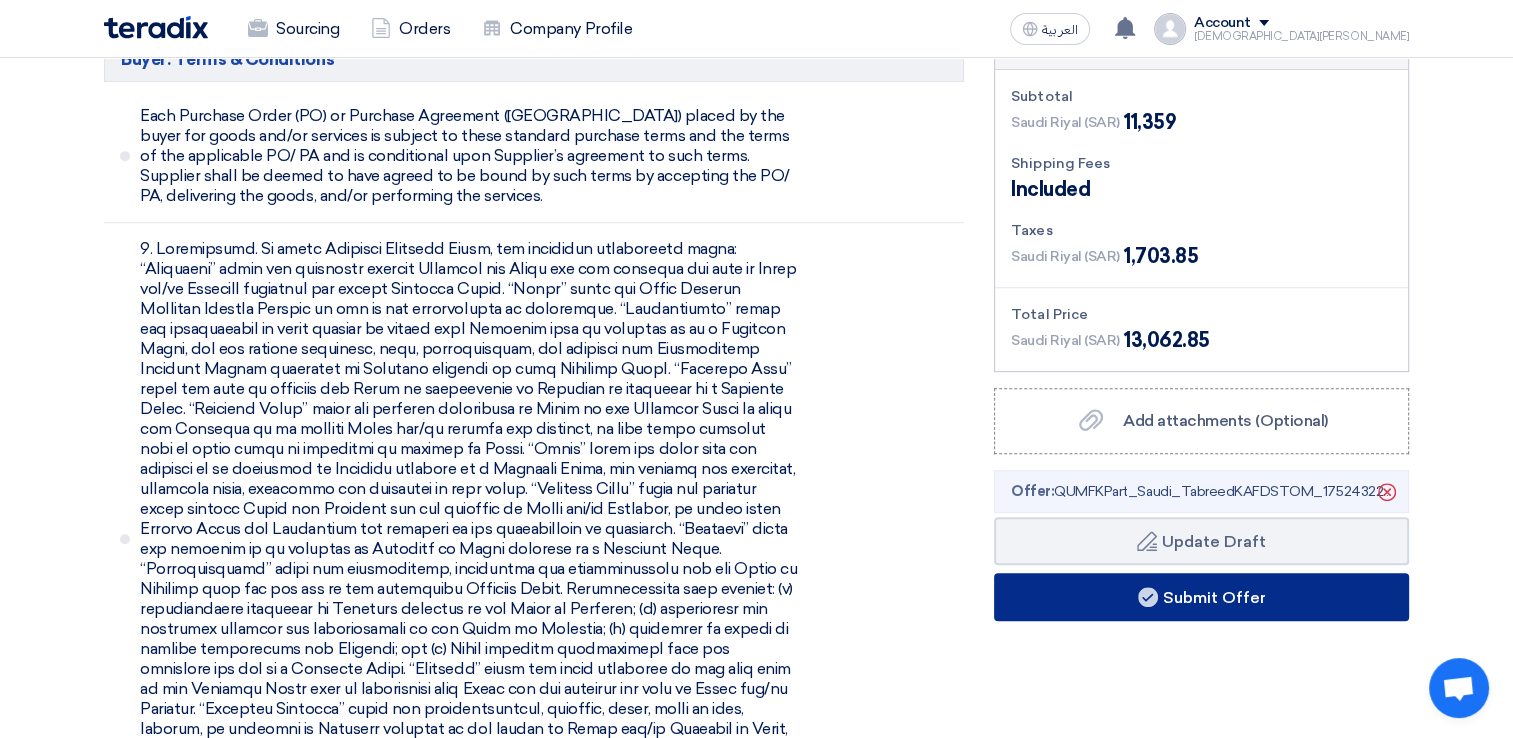 type on "01" 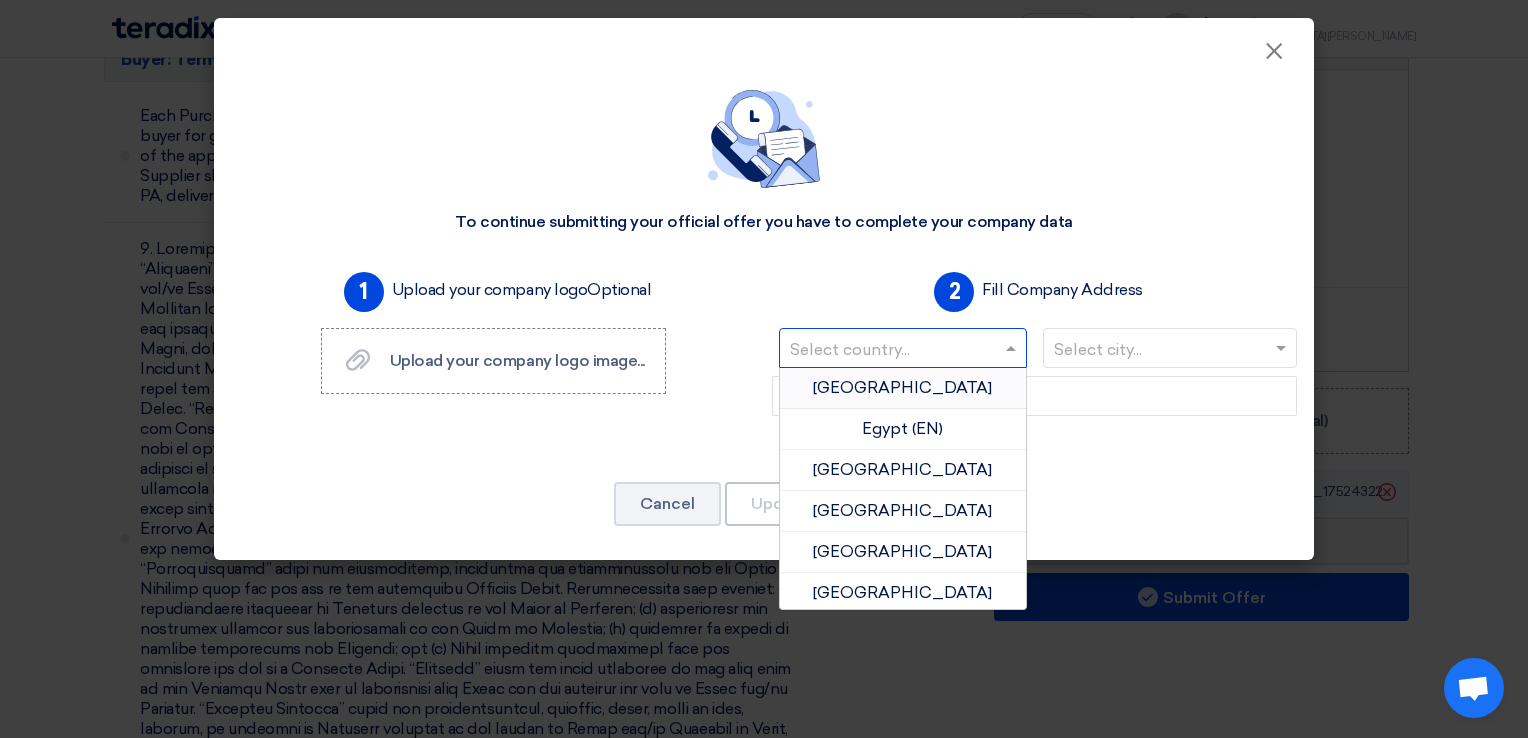 click 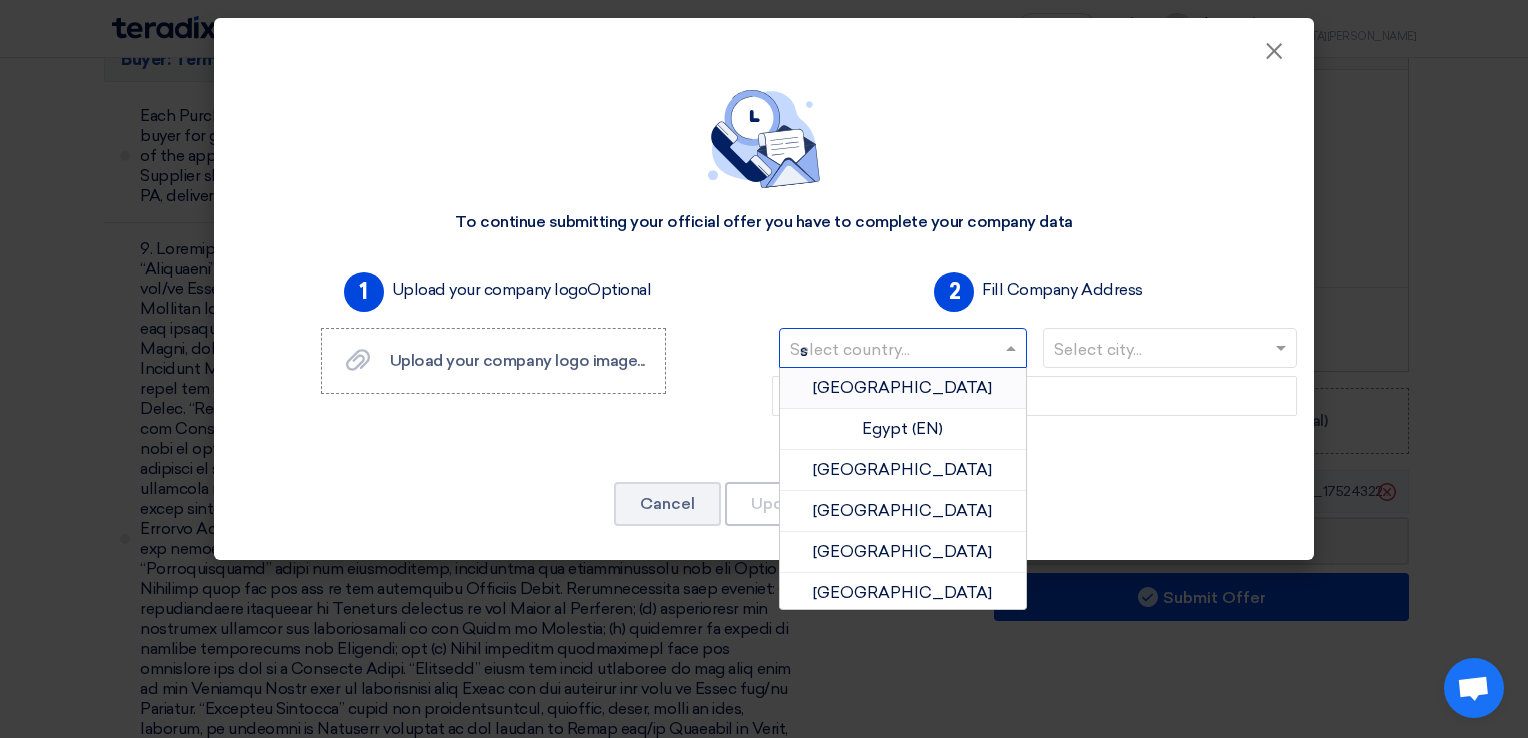type on "sa" 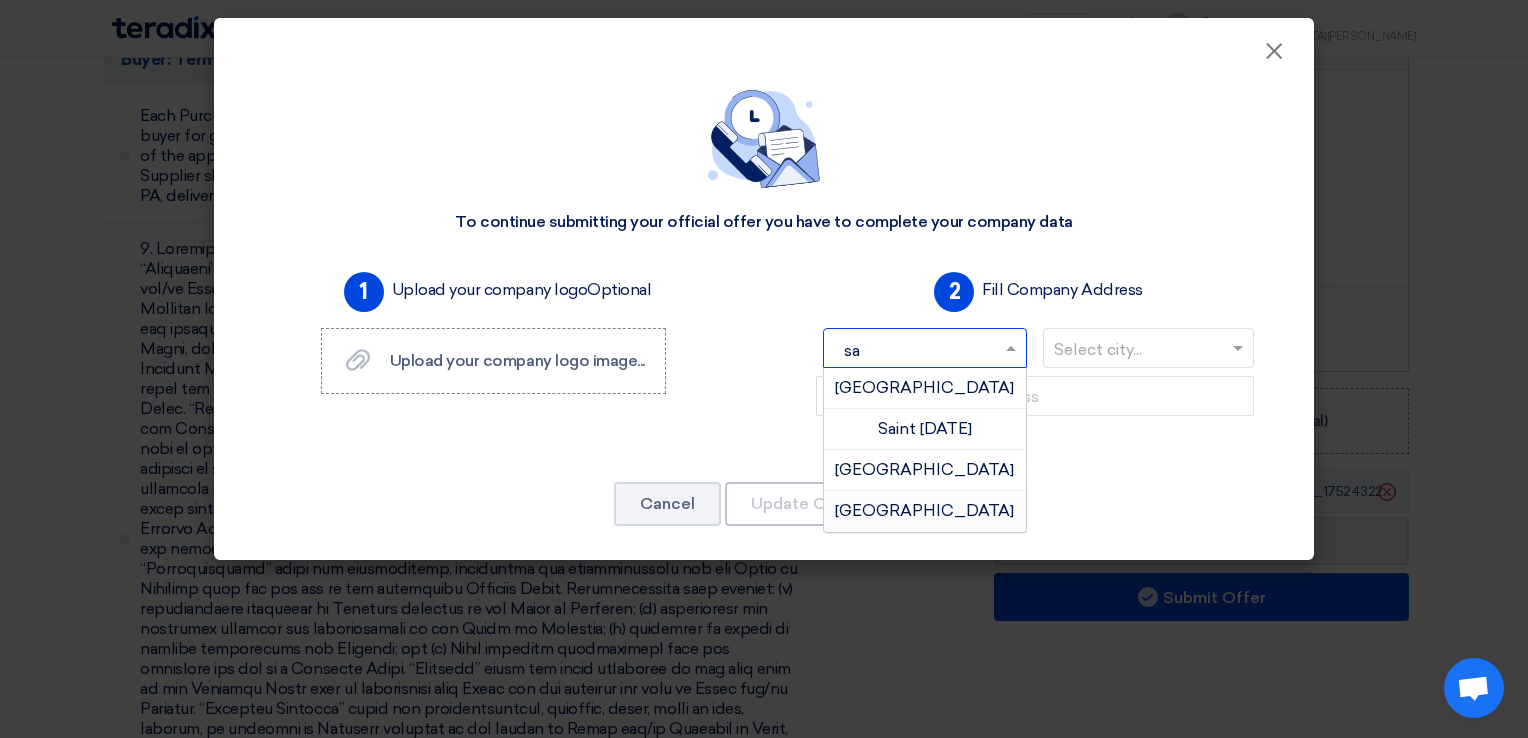 click on "[GEOGRAPHIC_DATA]" at bounding box center (924, 510) 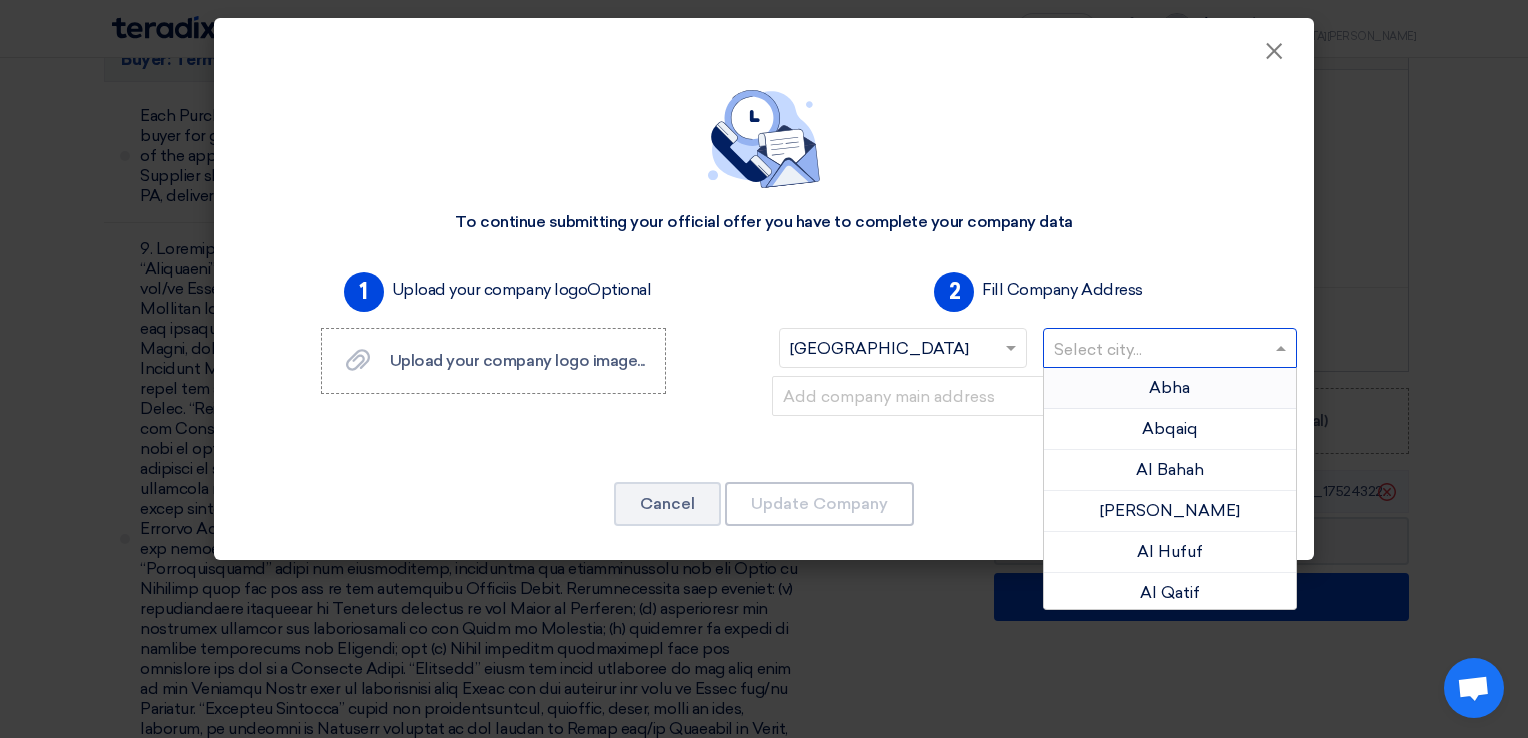 click 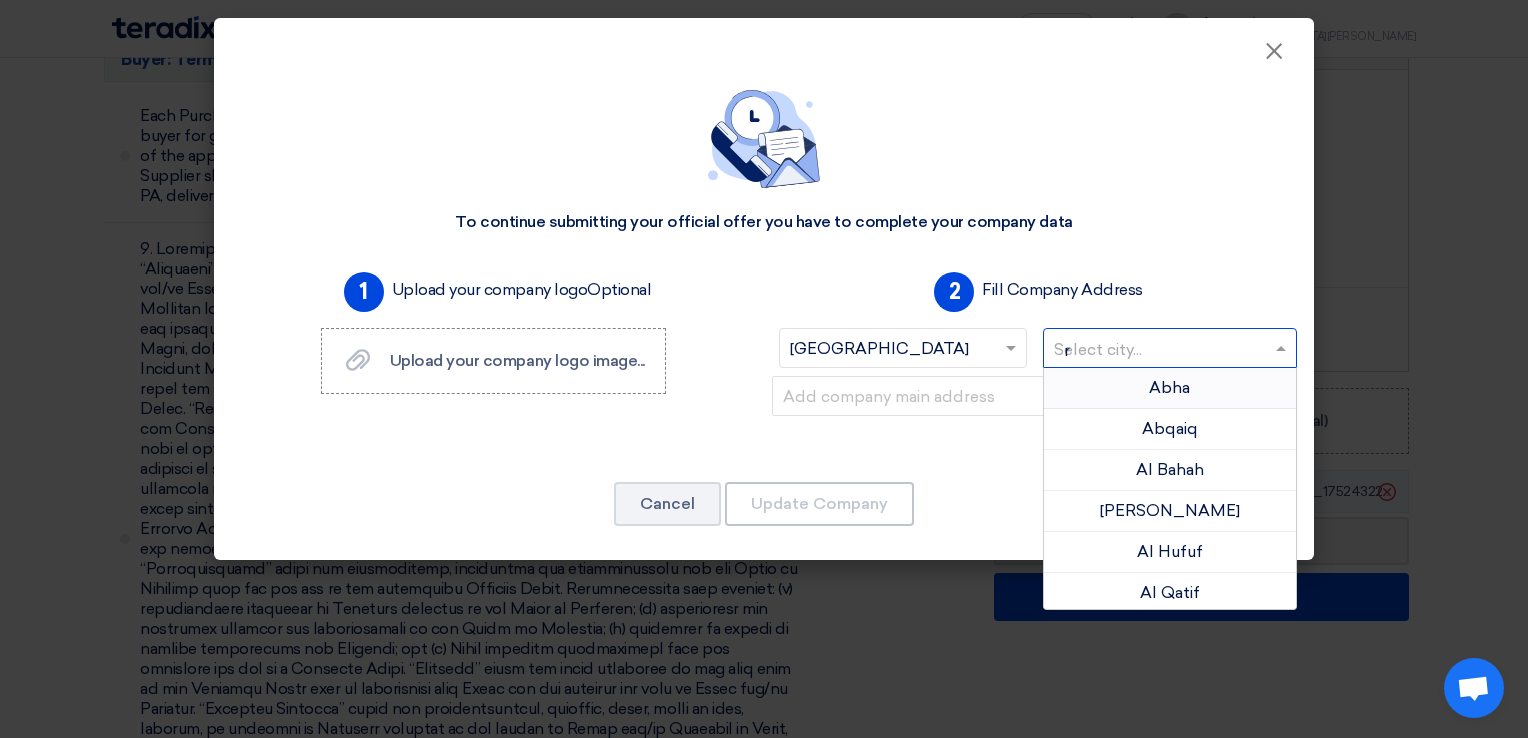 type on "ri" 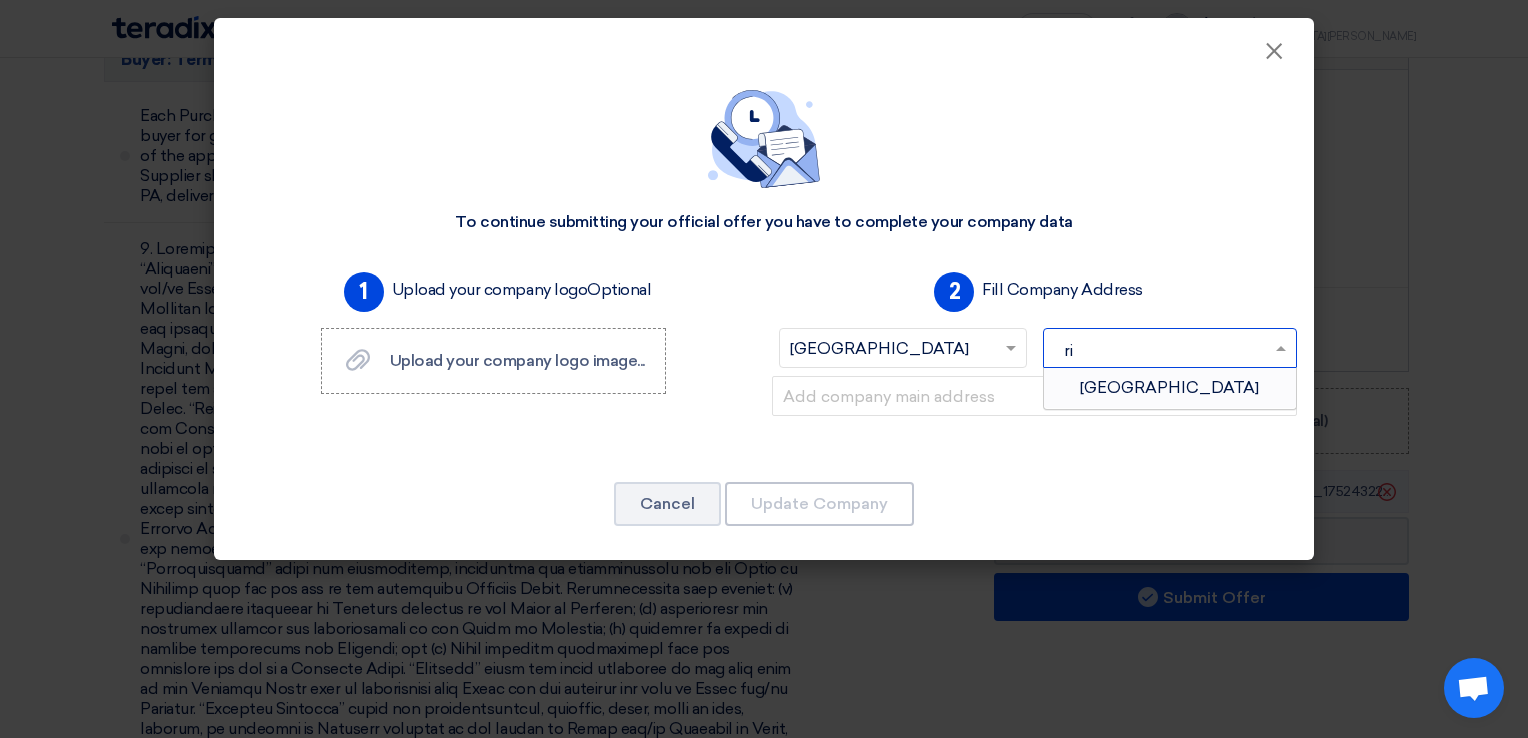 click on "[GEOGRAPHIC_DATA]" at bounding box center (1169, 387) 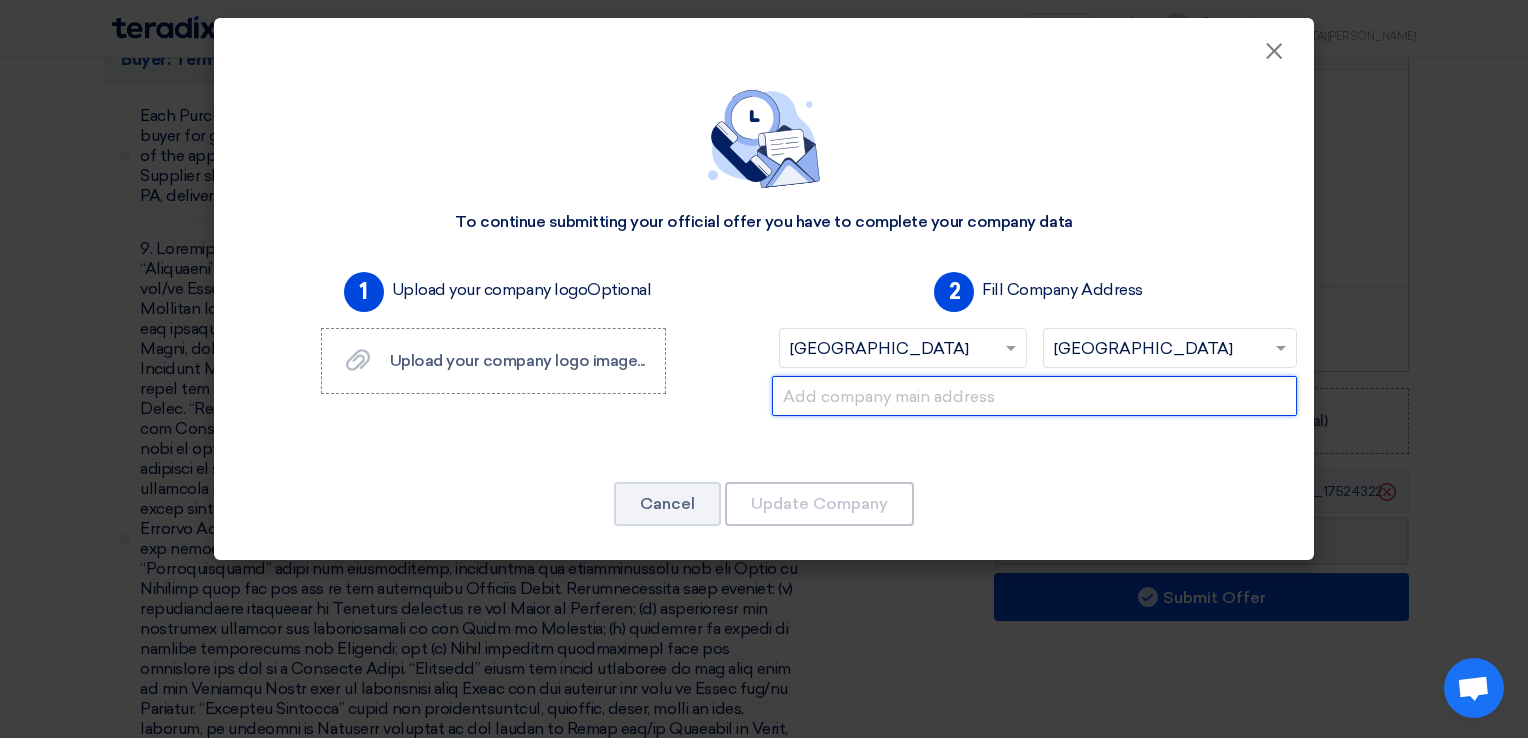 click 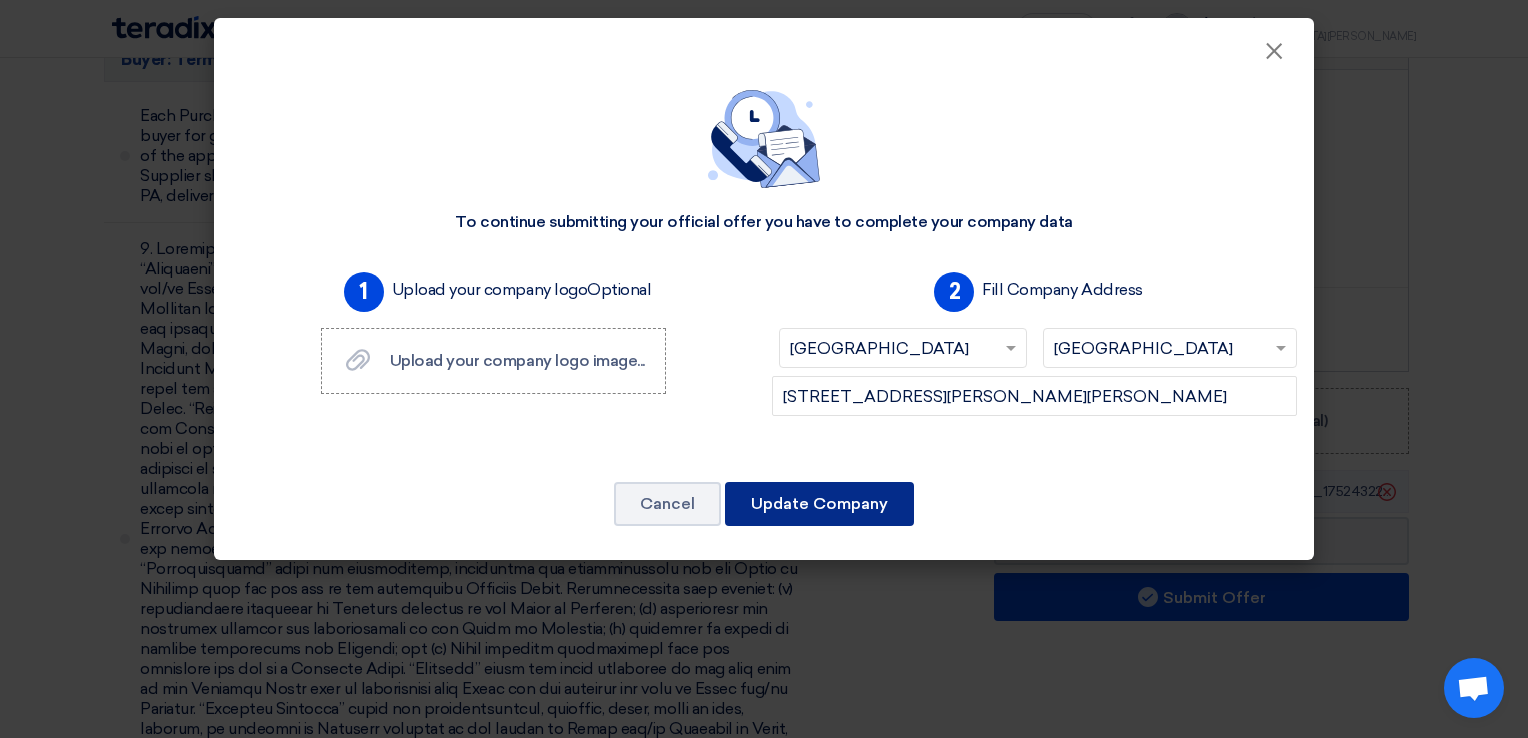 click on "Update Company" 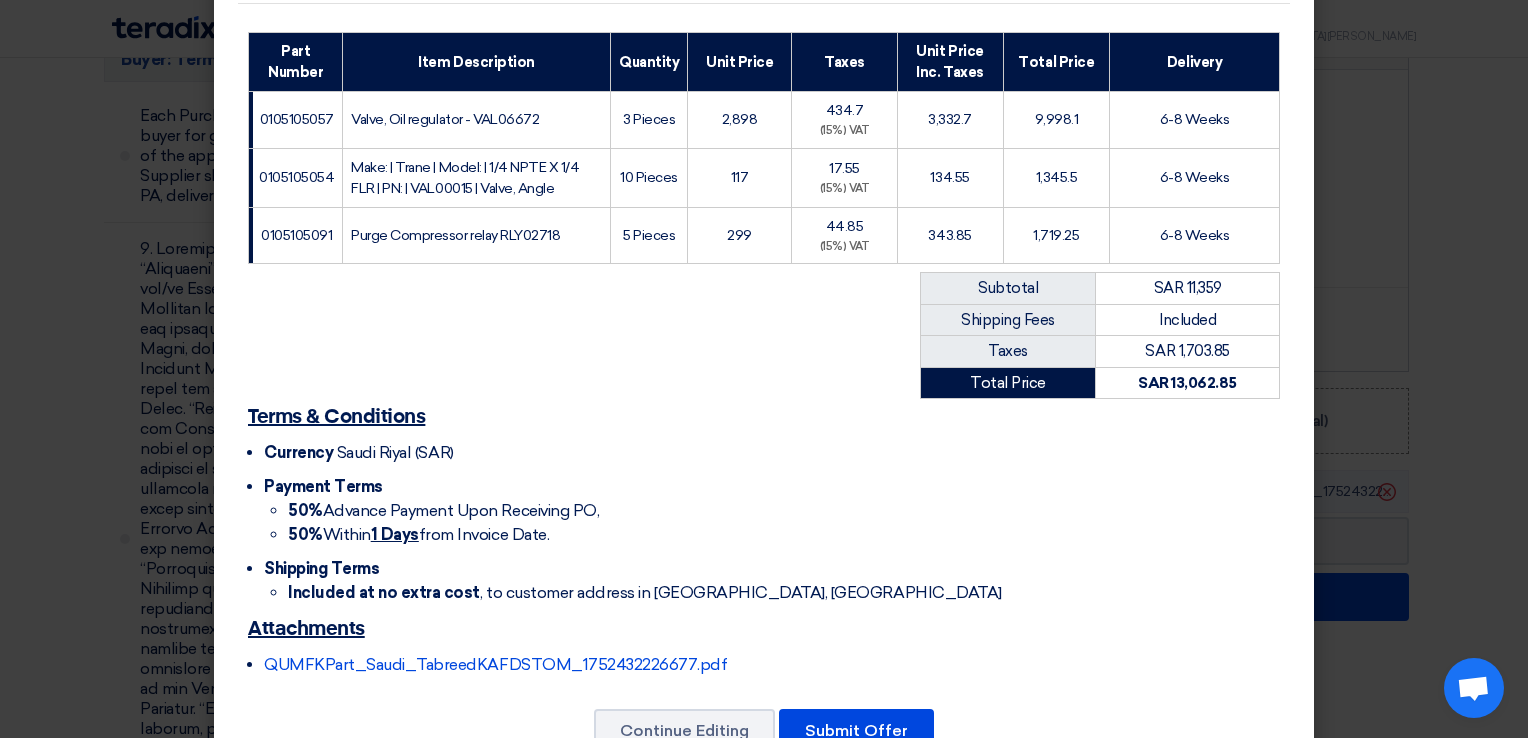 scroll, scrollTop: 339, scrollLeft: 0, axis: vertical 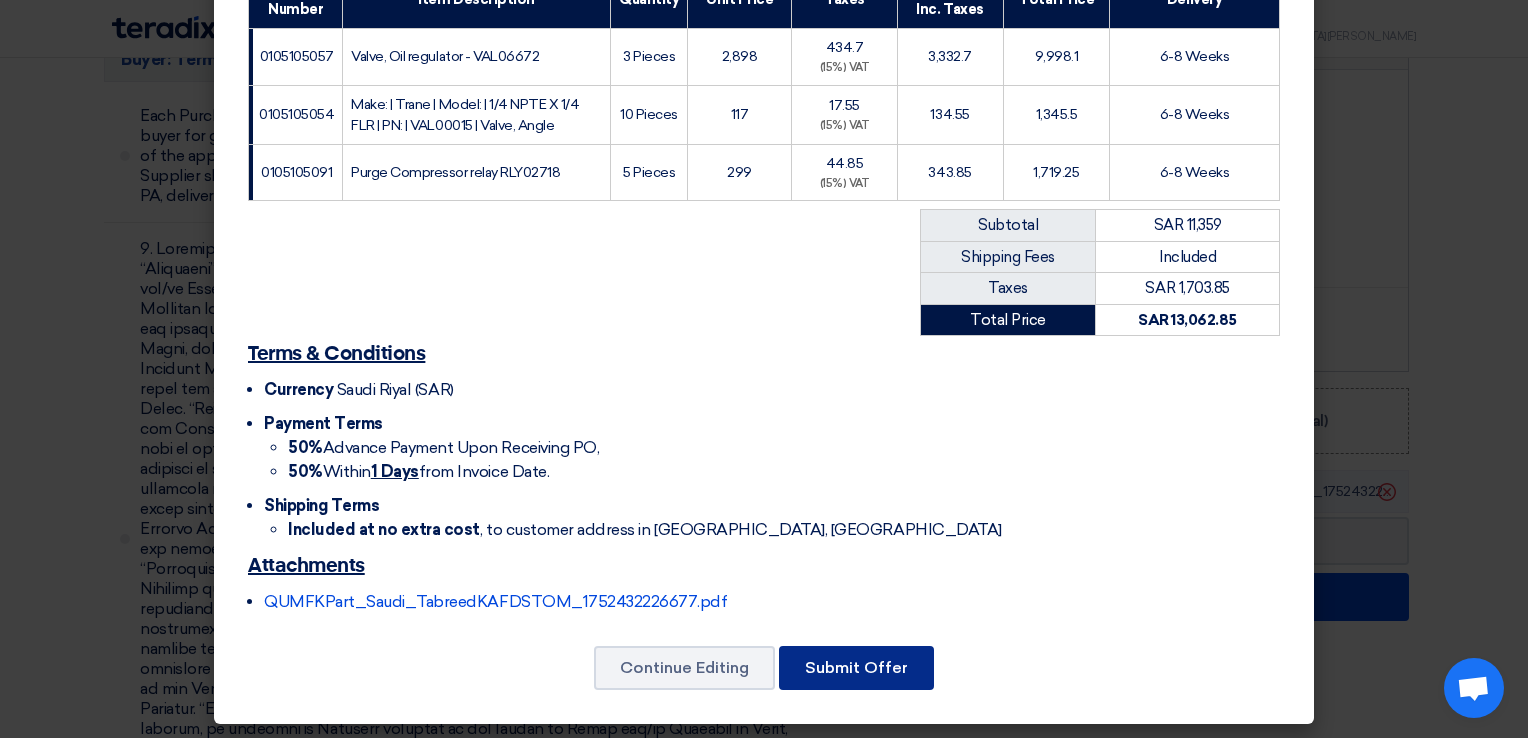 click on "Submit Offer" 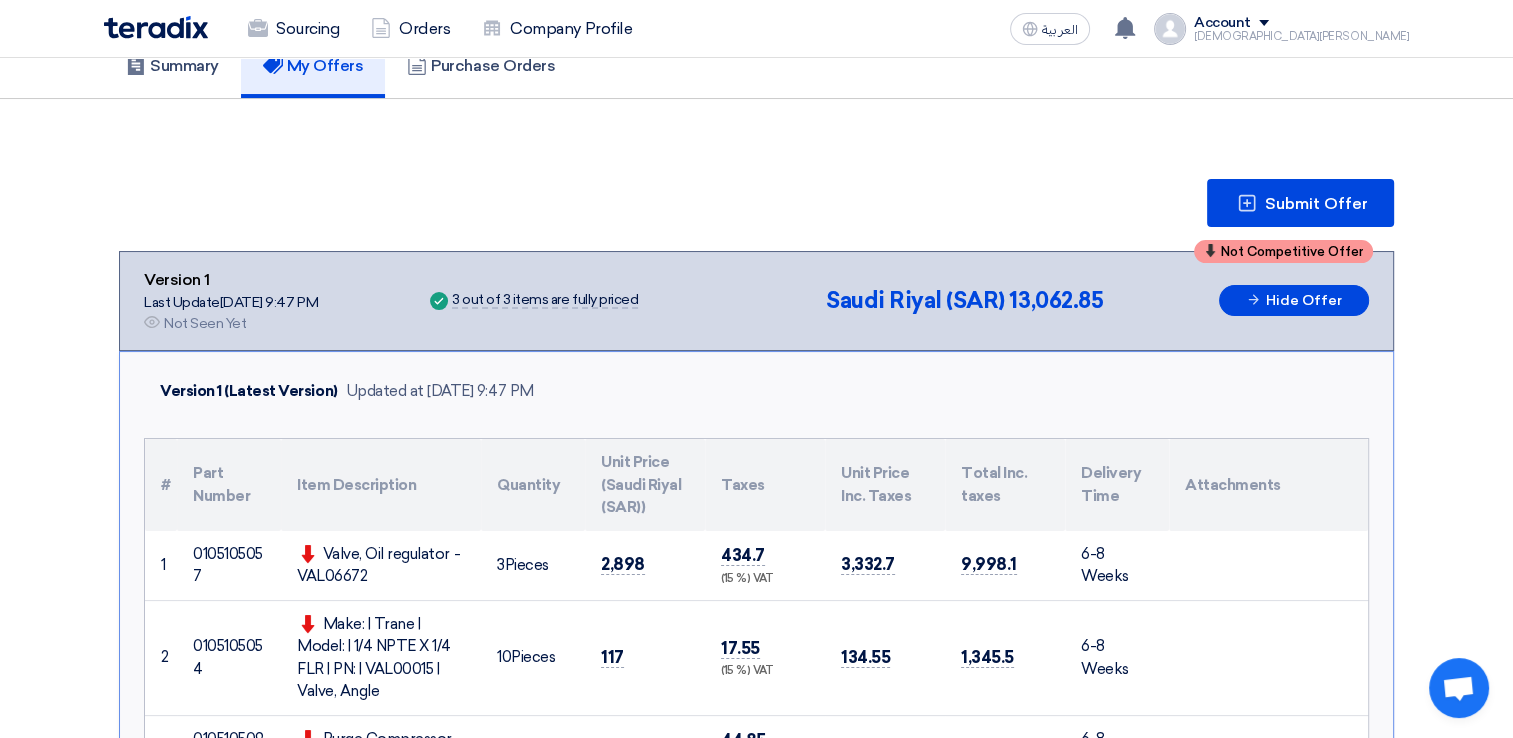 scroll, scrollTop: 1338, scrollLeft: 0, axis: vertical 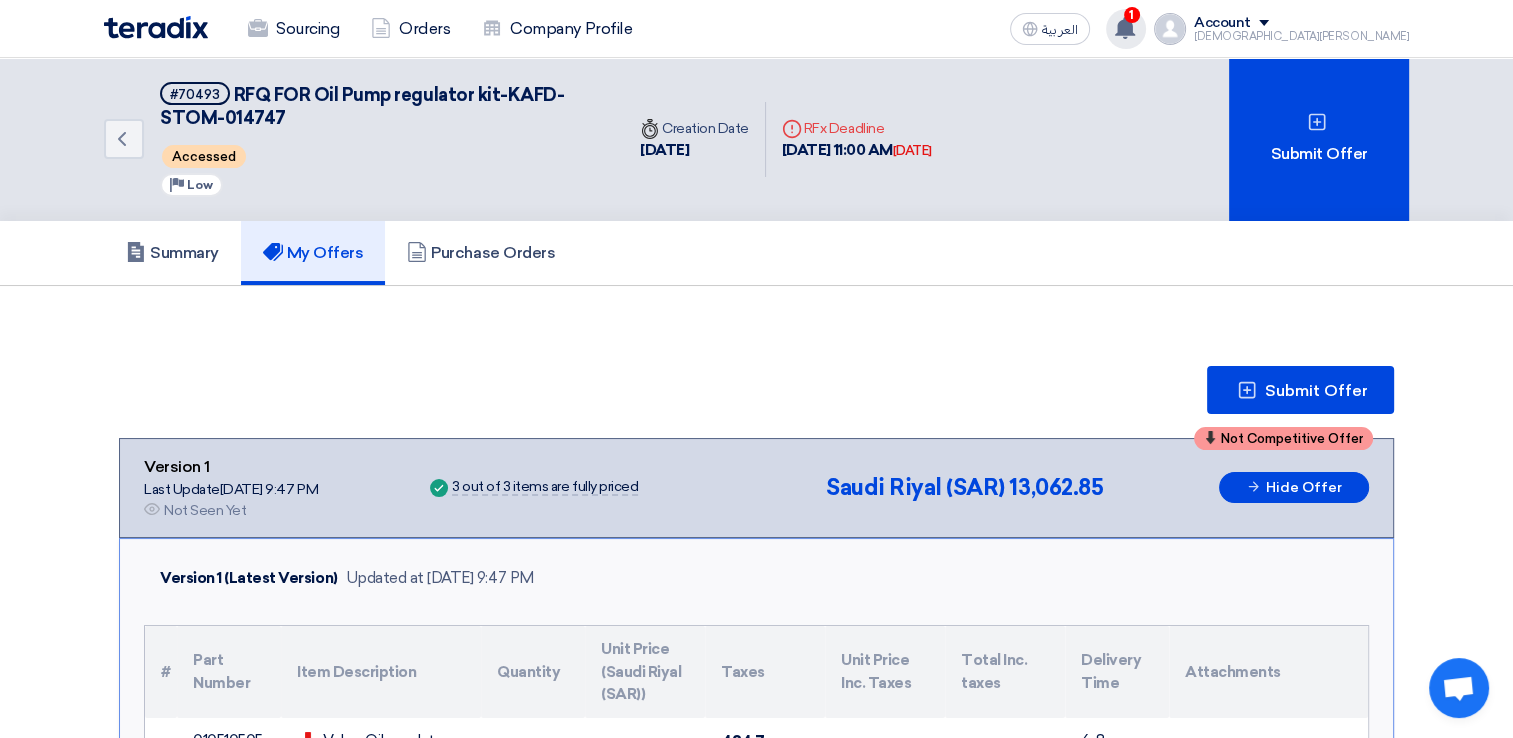 click on "1" 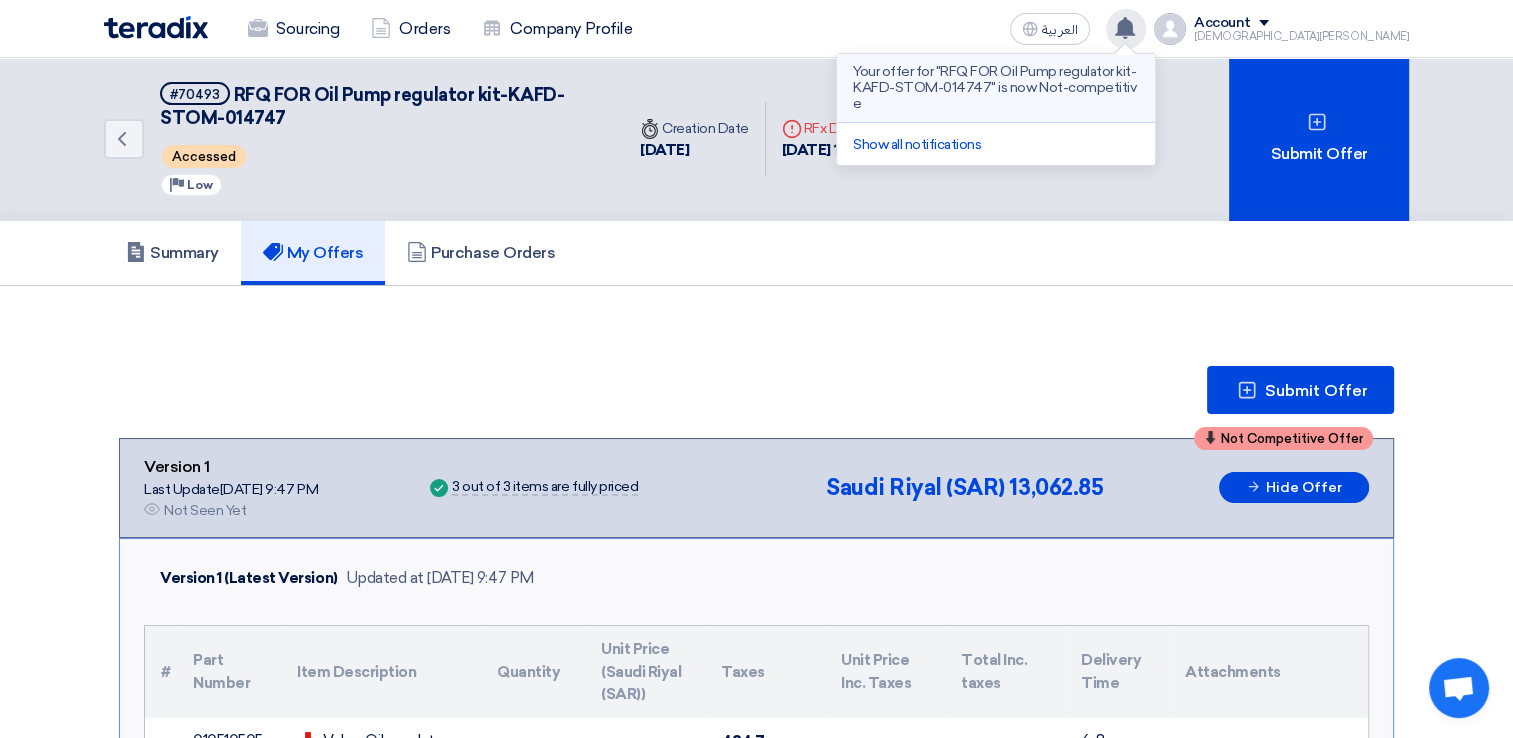 click on "Your offer for "RFQ FOR Oil Pump regulator kit-KAFD-STOM-014747" is now Not-competitive" 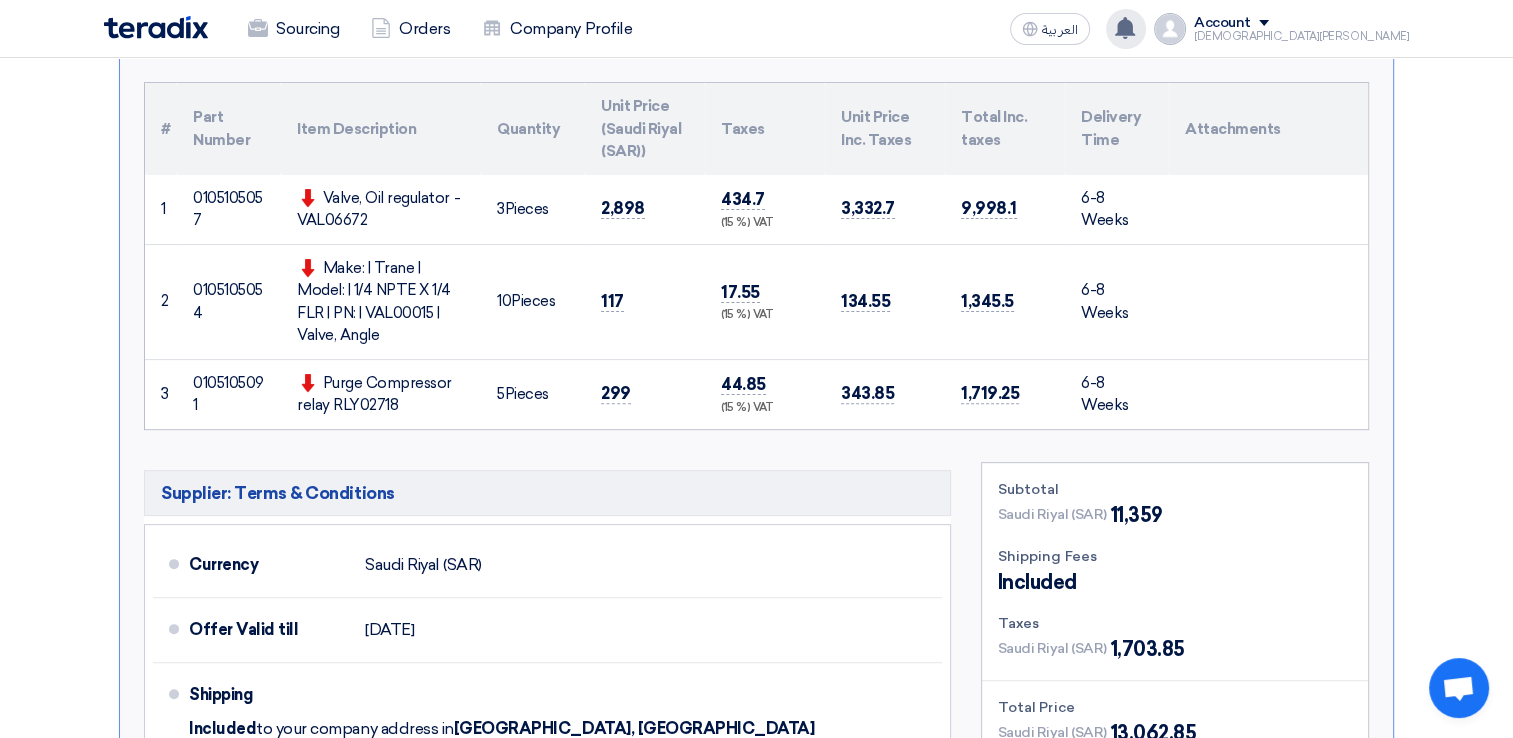 scroll, scrollTop: 620, scrollLeft: 0, axis: vertical 